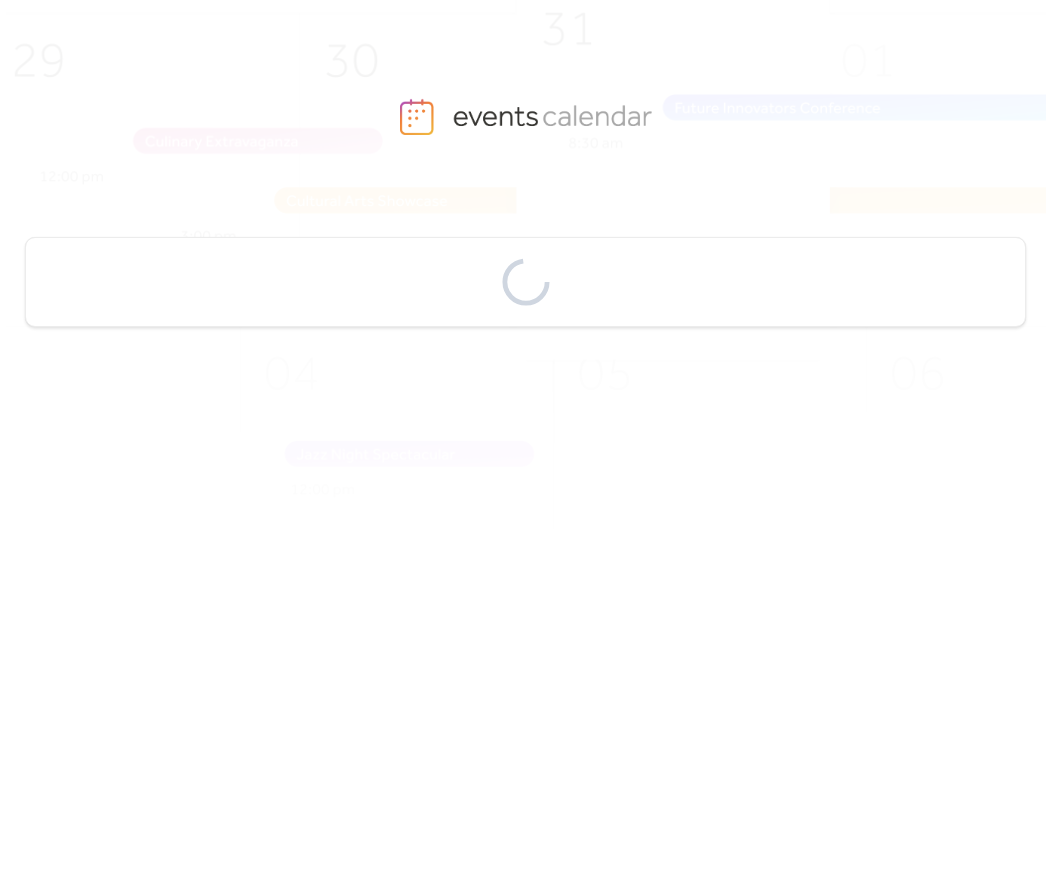 scroll, scrollTop: 0, scrollLeft: 0, axis: both 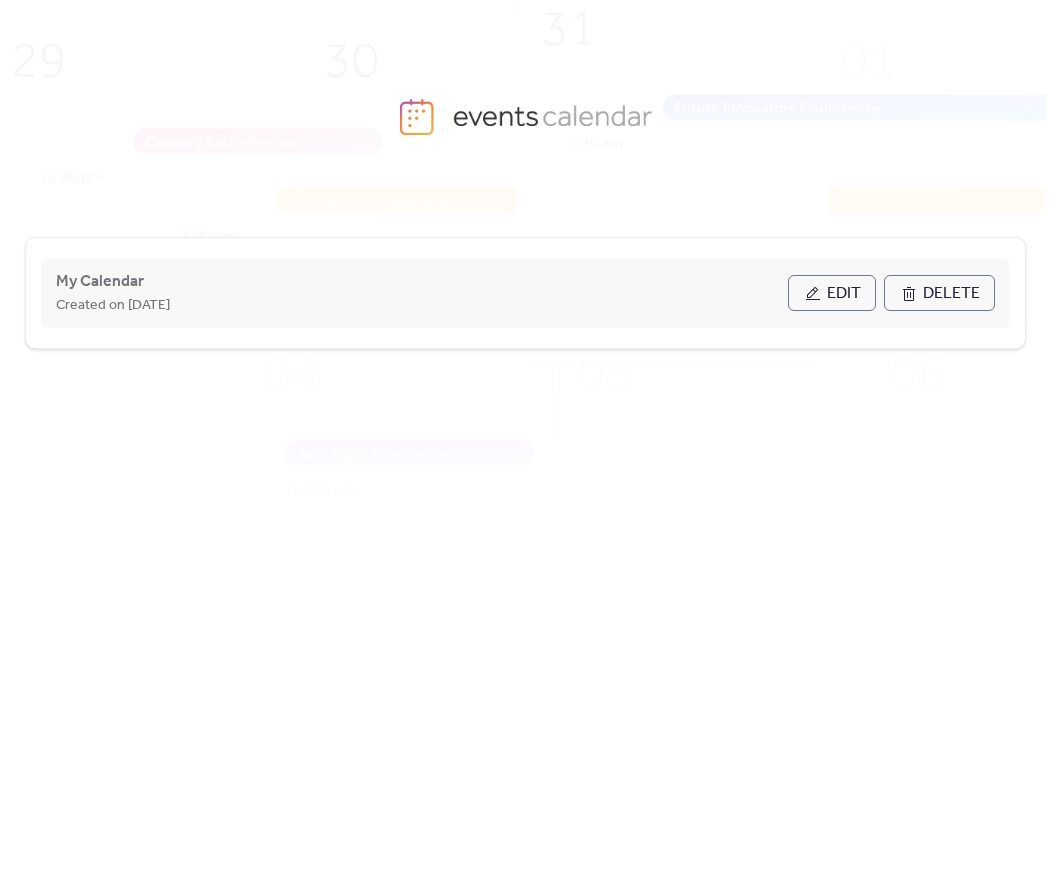 click on "Edit" at bounding box center [832, 293] 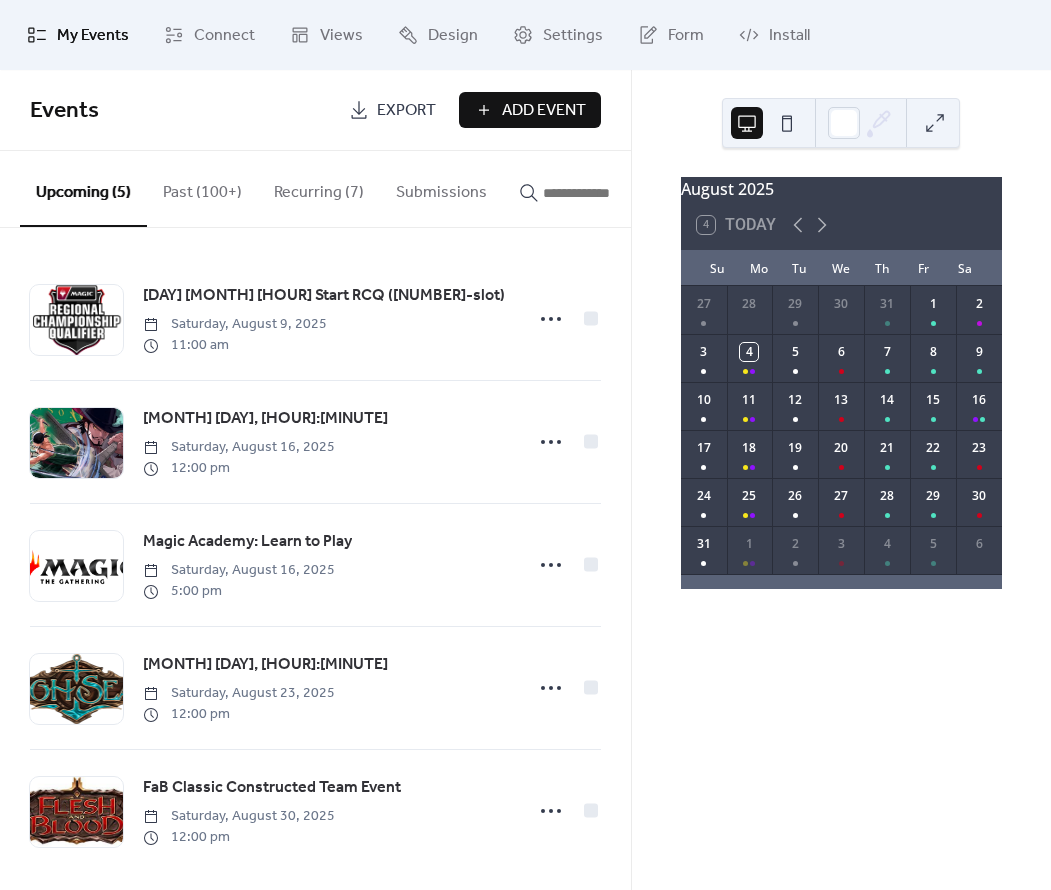 click on "Recurring (7)" at bounding box center (319, 188) 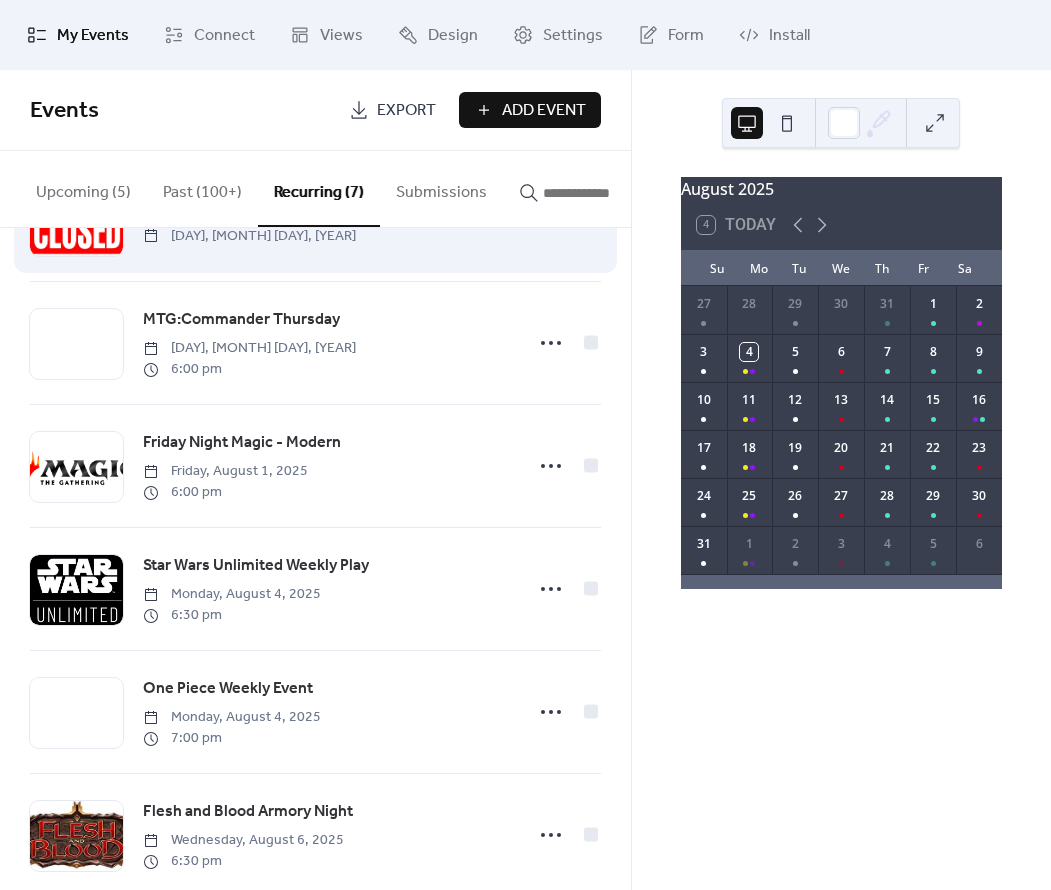scroll, scrollTop: 264, scrollLeft: 0, axis: vertical 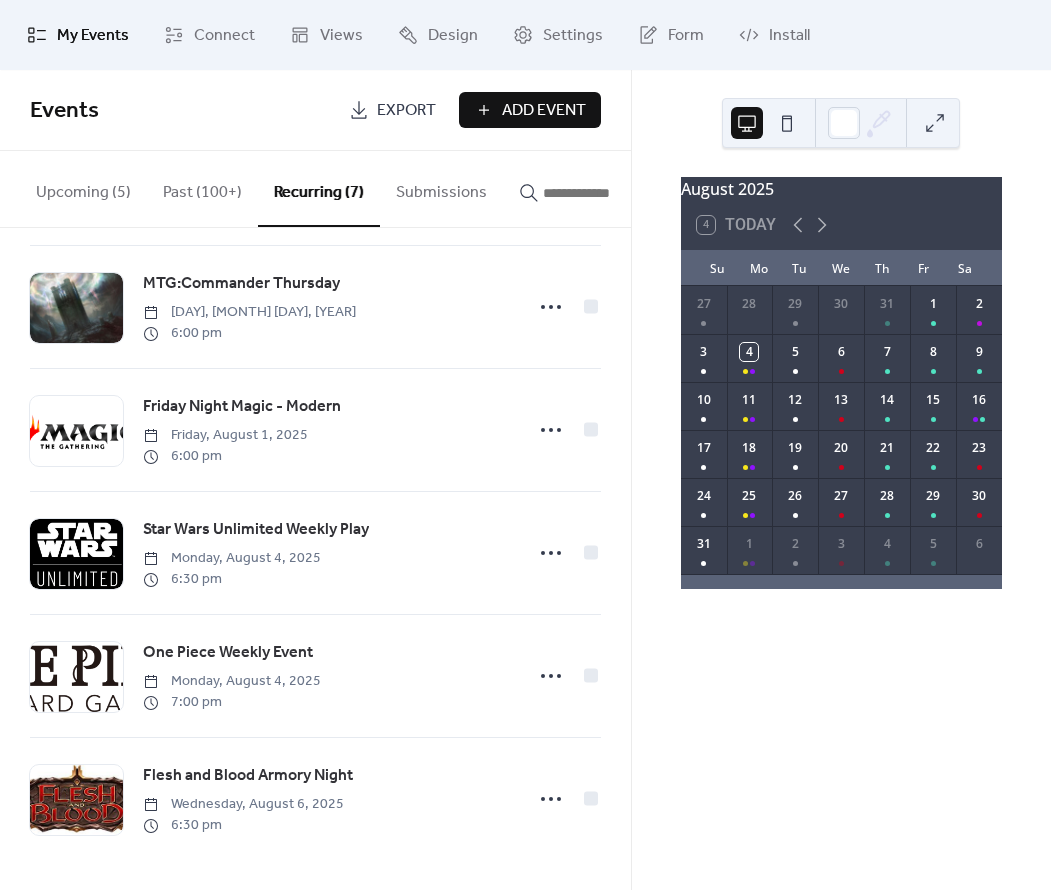 click on "Upcoming (5)" at bounding box center [83, 188] 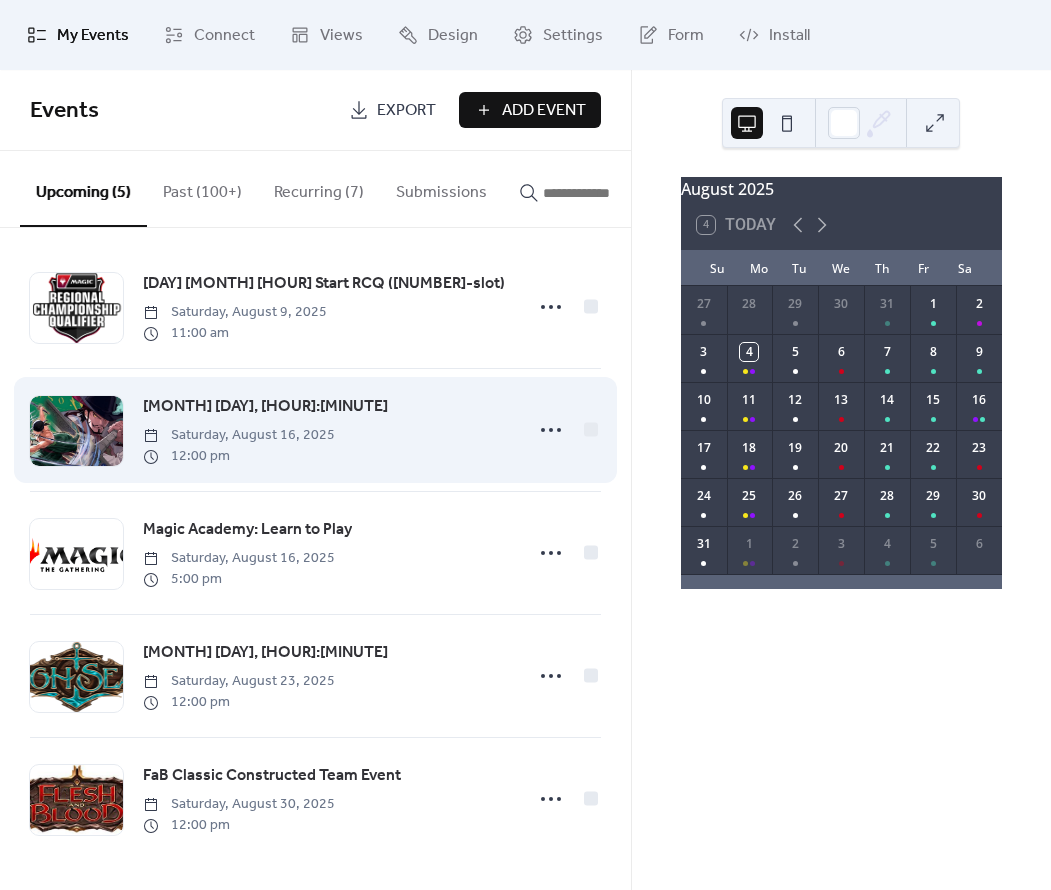 scroll, scrollTop: 17, scrollLeft: 0, axis: vertical 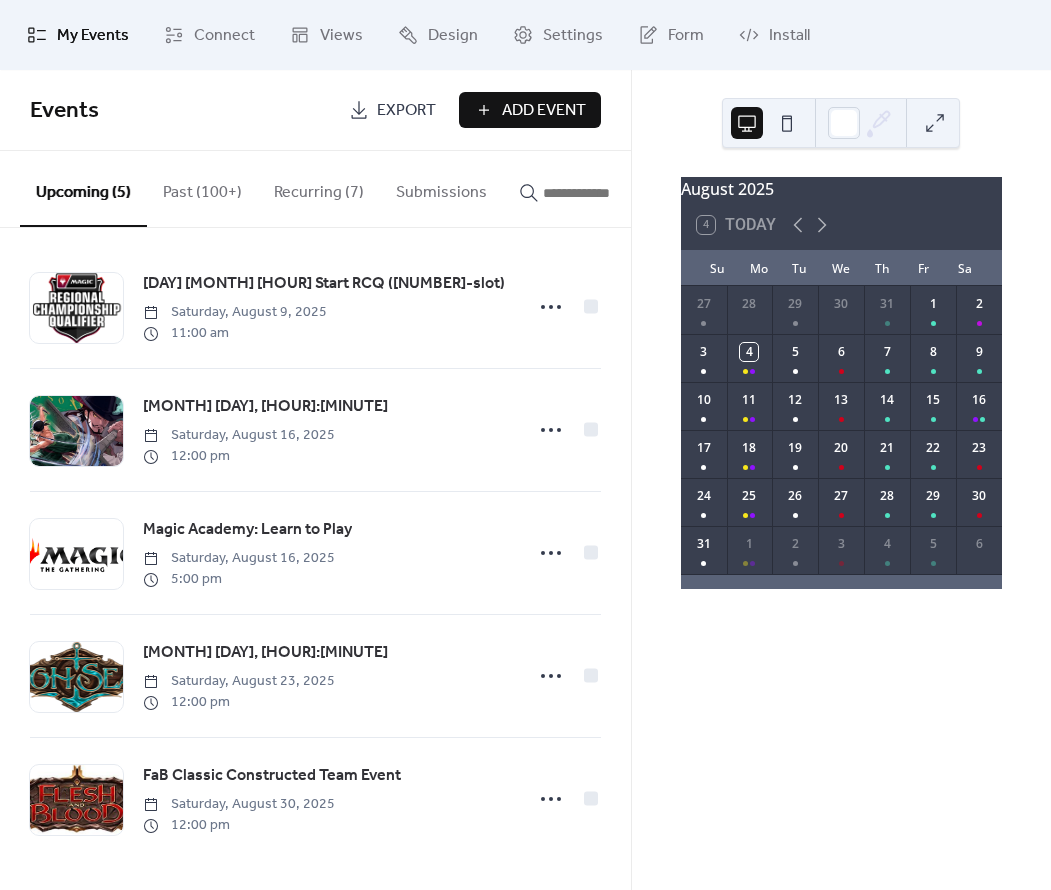 click on "Add Event" at bounding box center (544, 111) 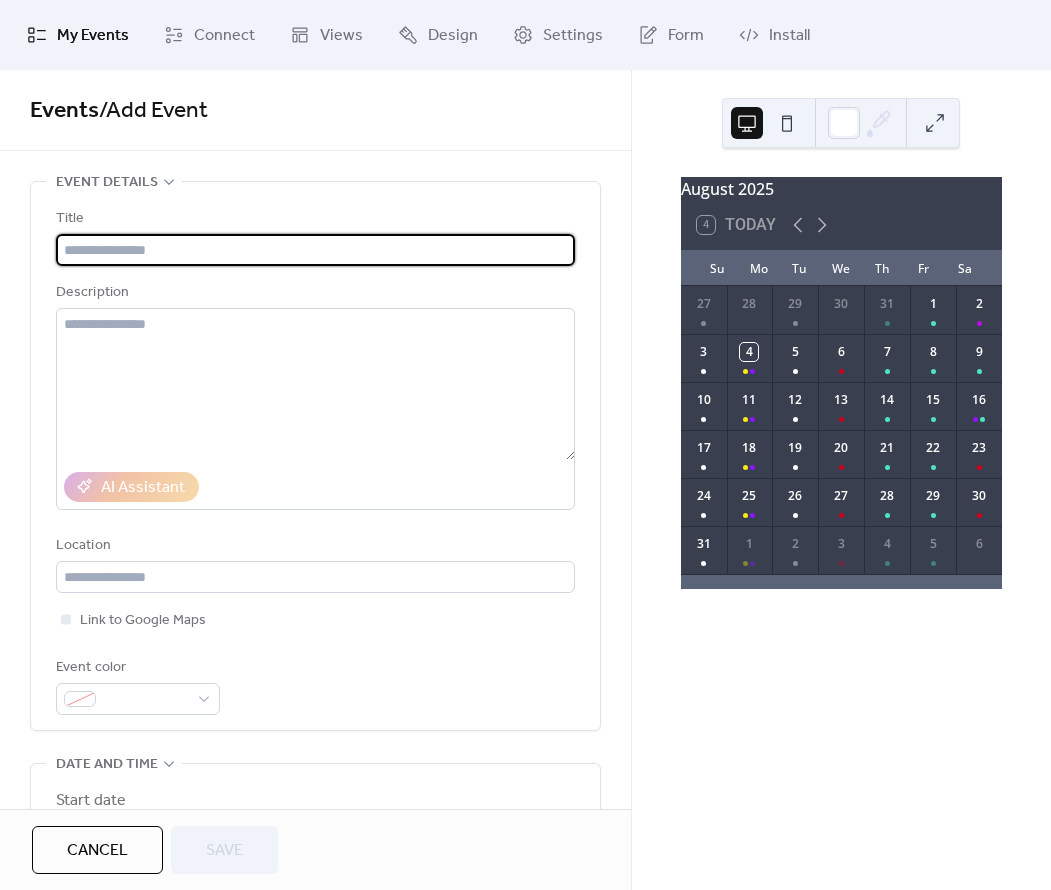 paste on "**********" 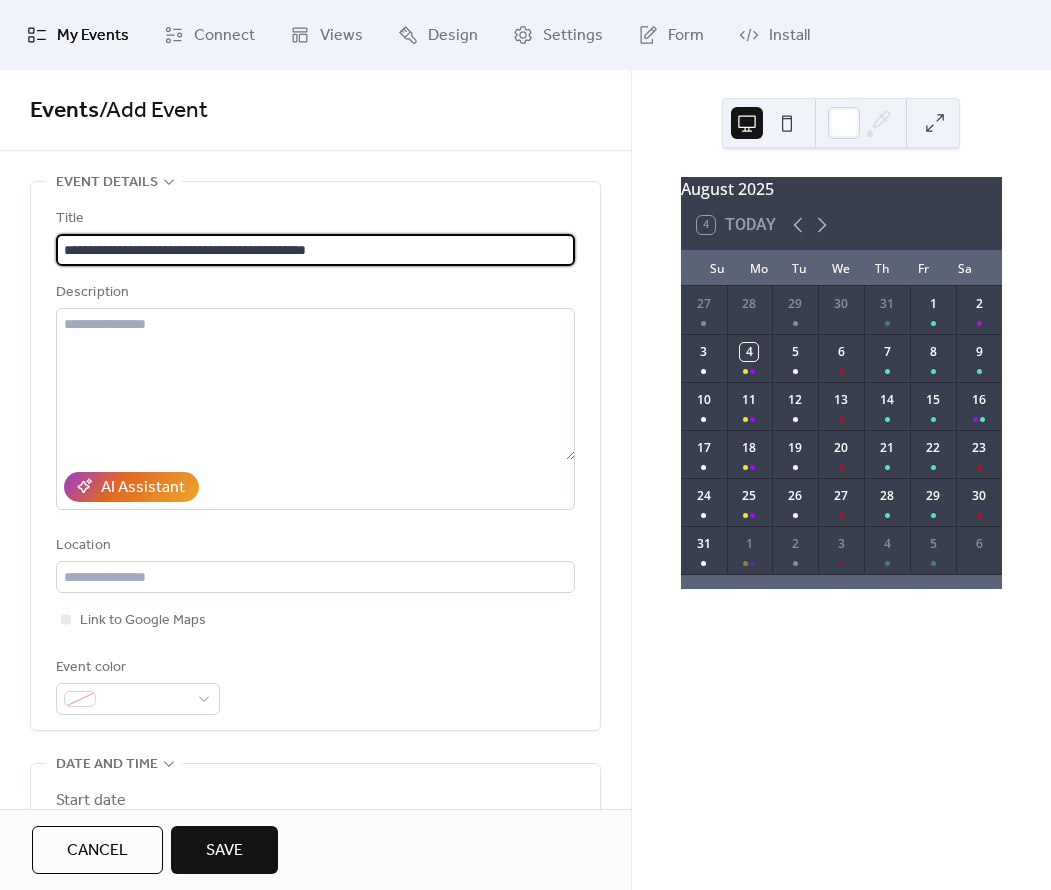 type on "**********" 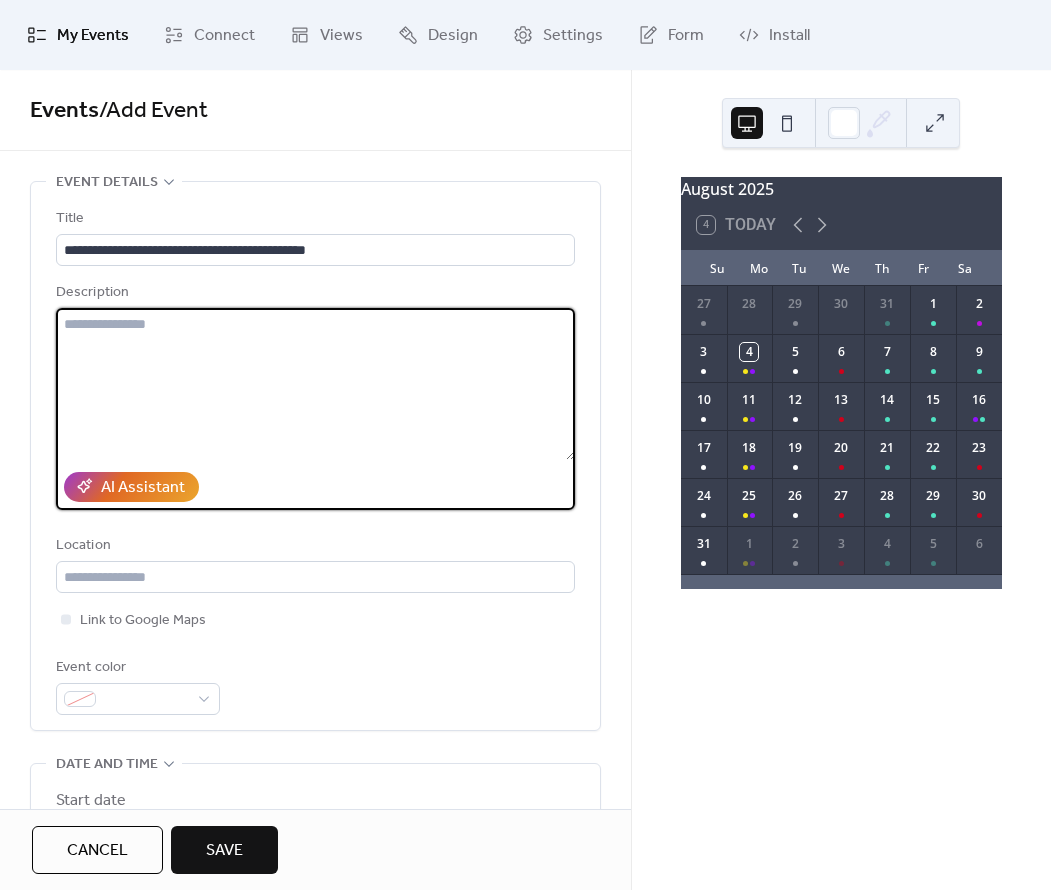 click at bounding box center [315, 384] 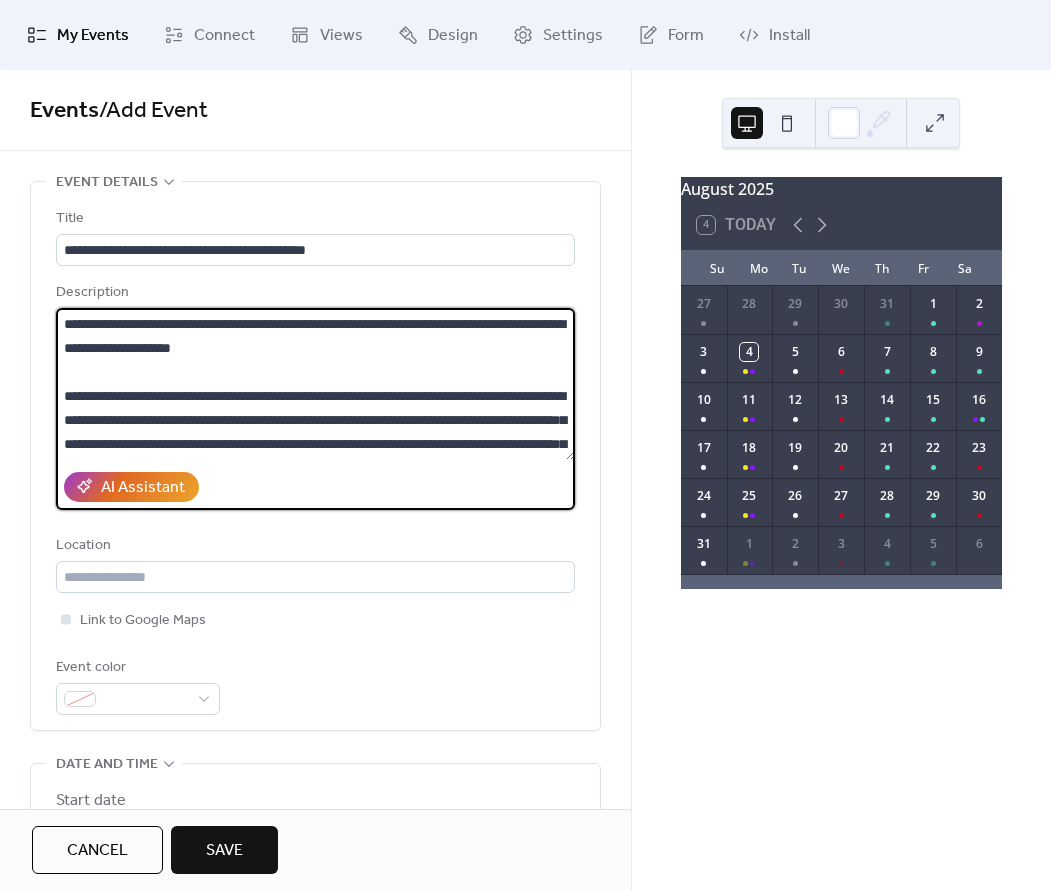 scroll, scrollTop: 165, scrollLeft: 0, axis: vertical 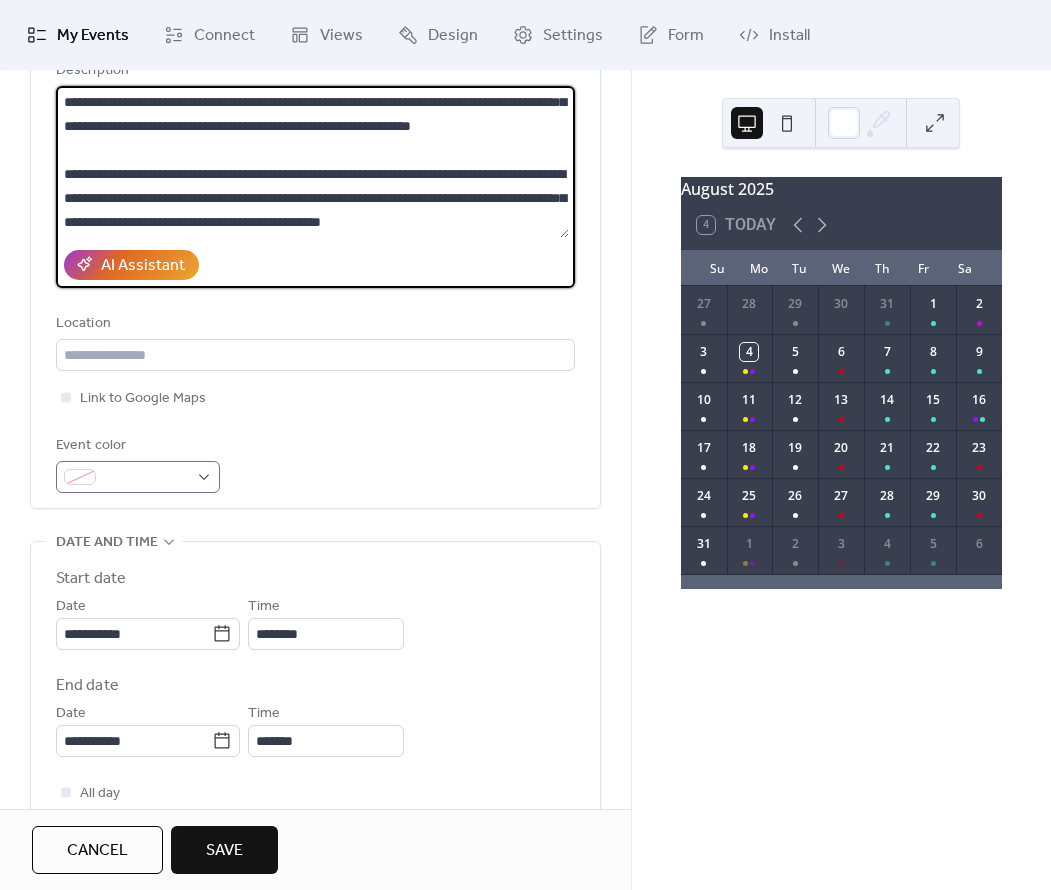 type on "**********" 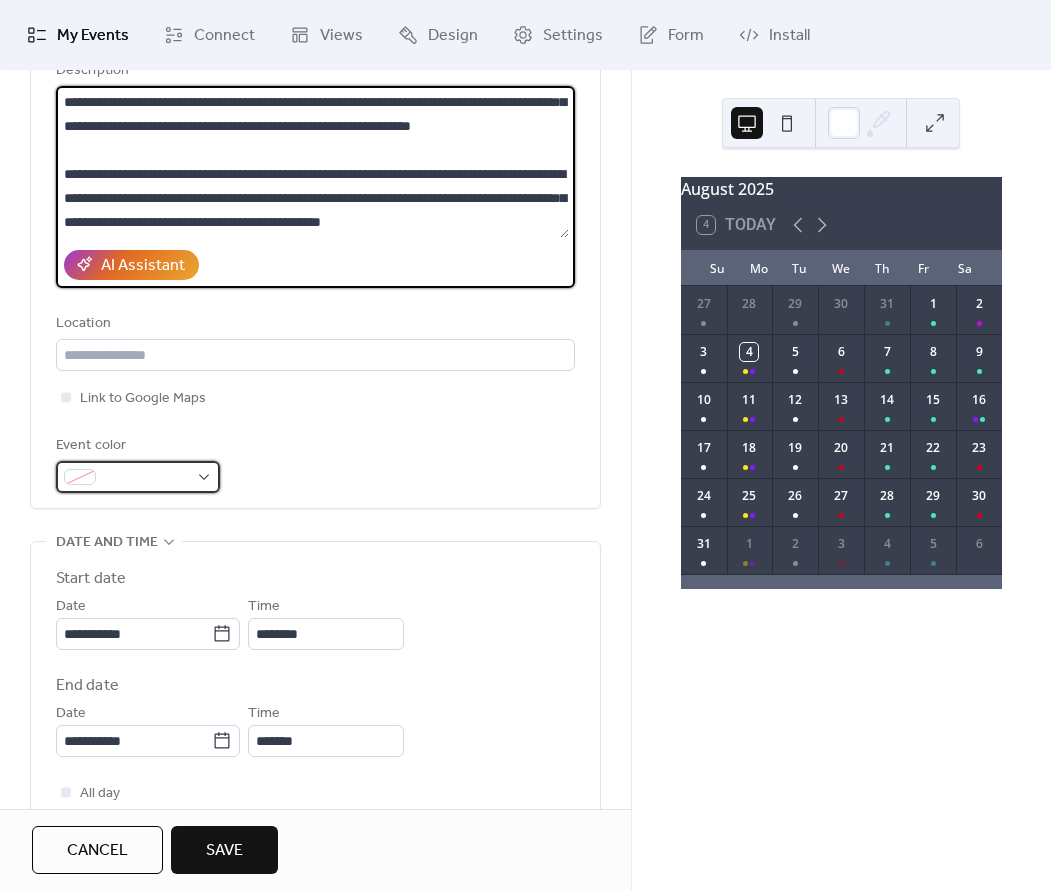 click on "Date and time Start date Date Time" at bounding box center (525, 445) 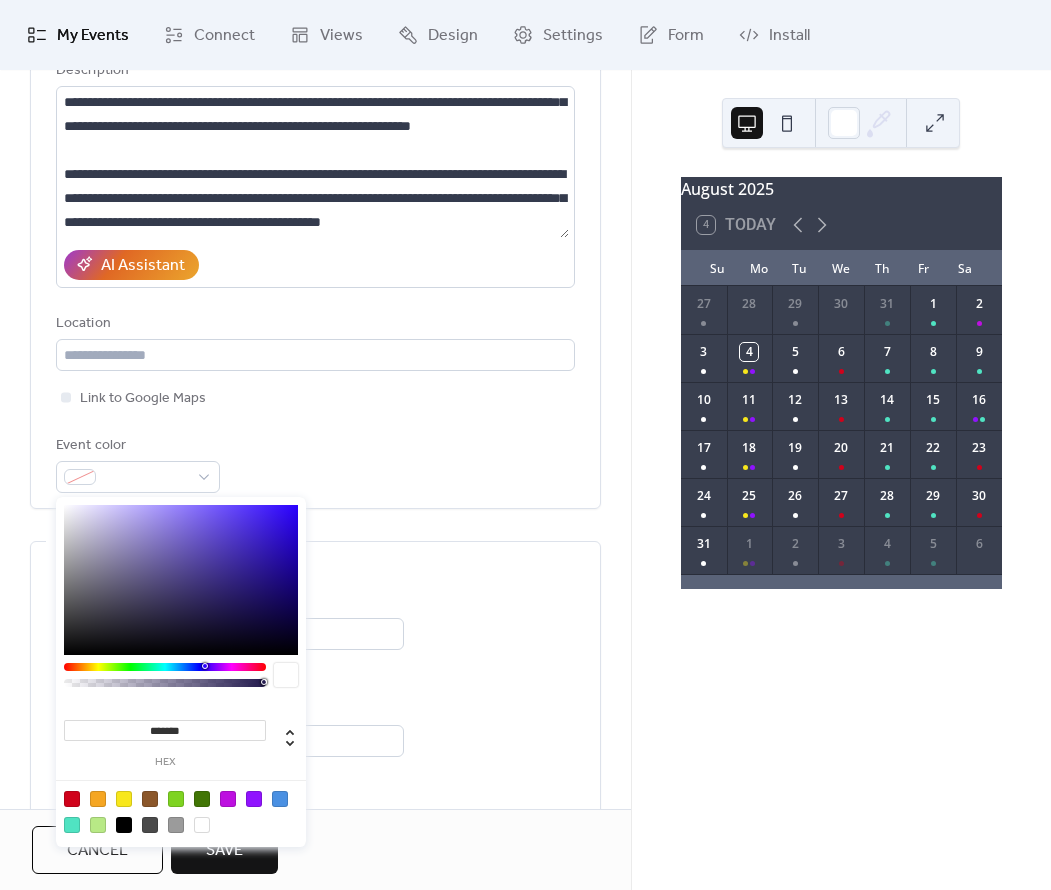 click at bounding box center [228, 799] 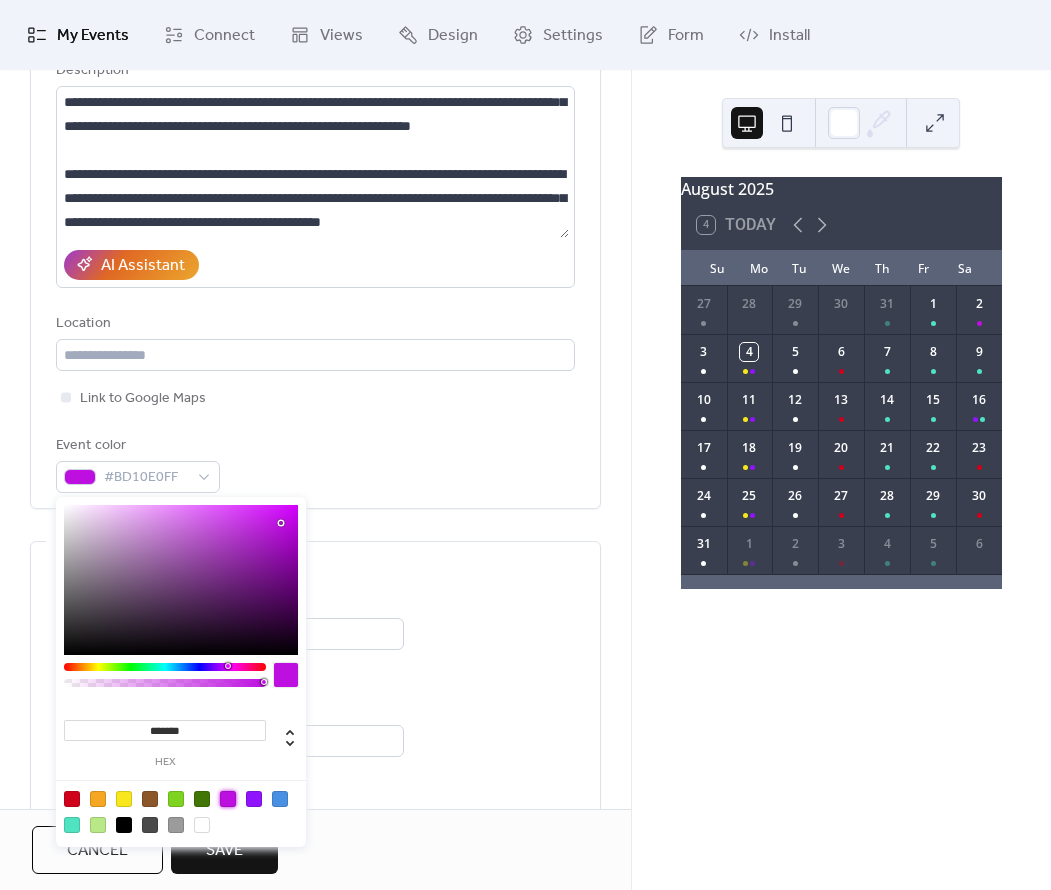 click on "**********" at bounding box center (315, 622) 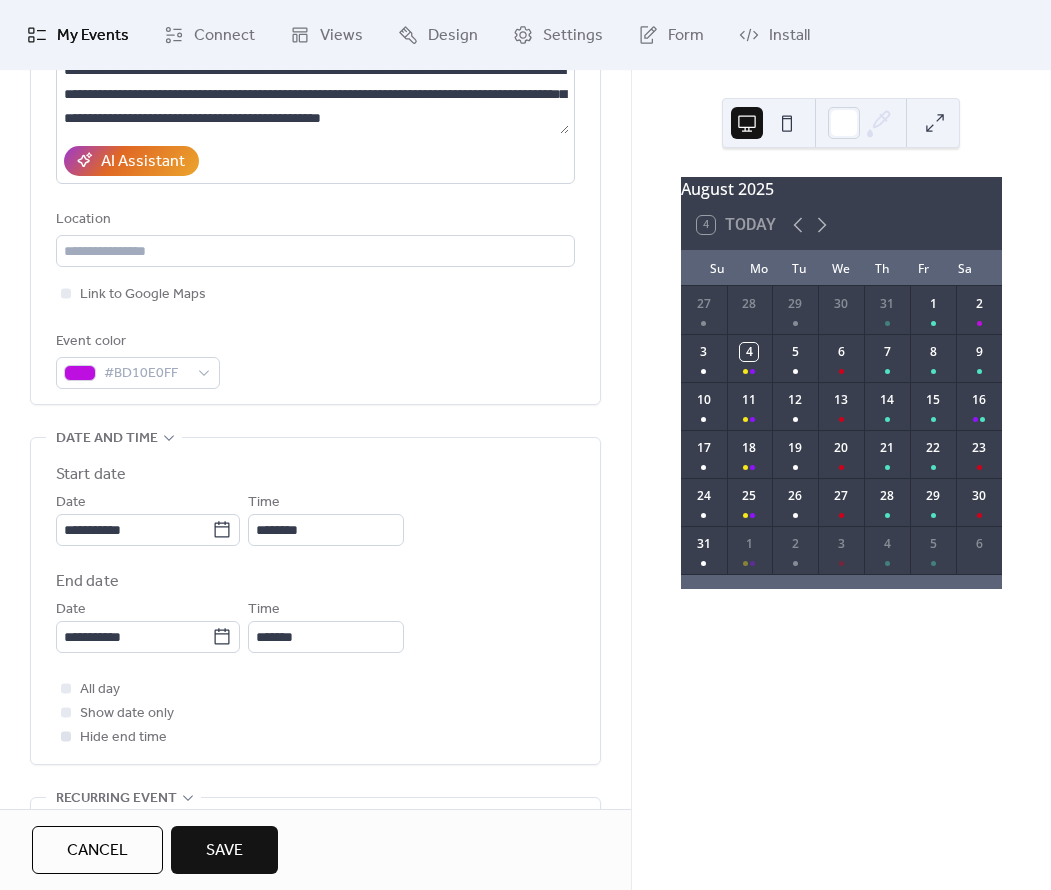 scroll, scrollTop: 555, scrollLeft: 0, axis: vertical 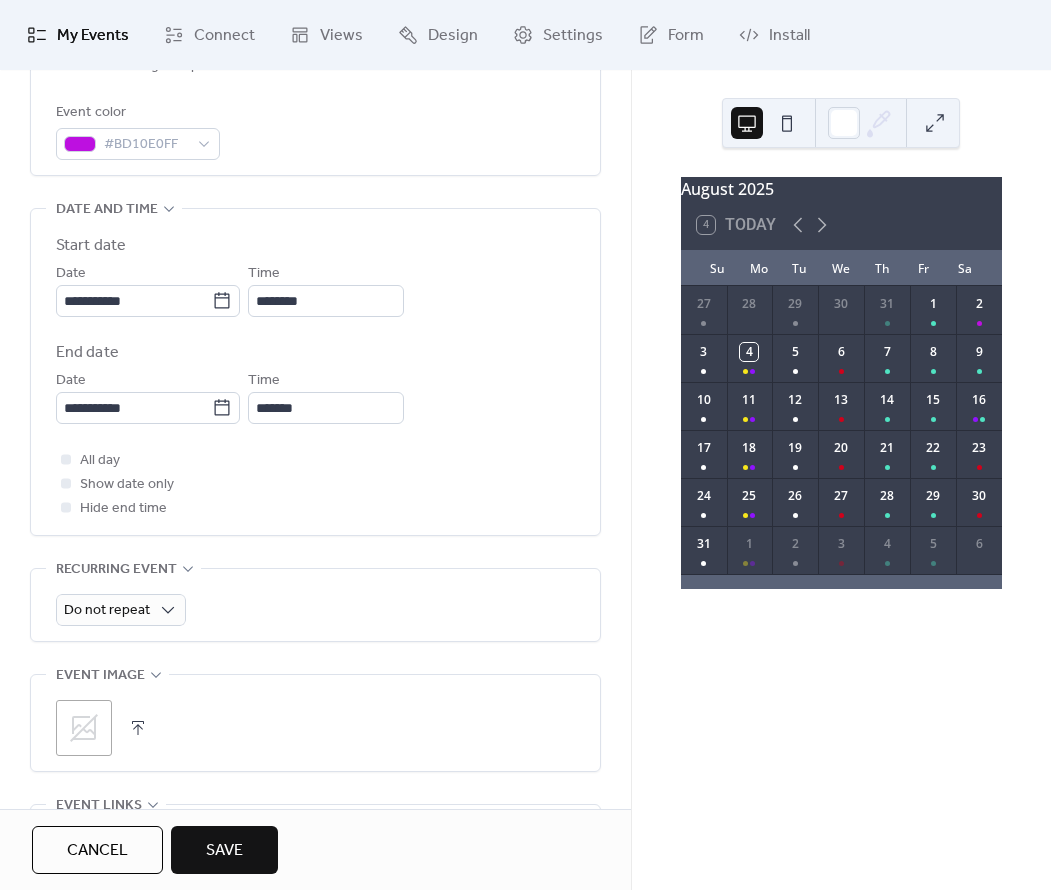 click on ";" at bounding box center (84, 728) 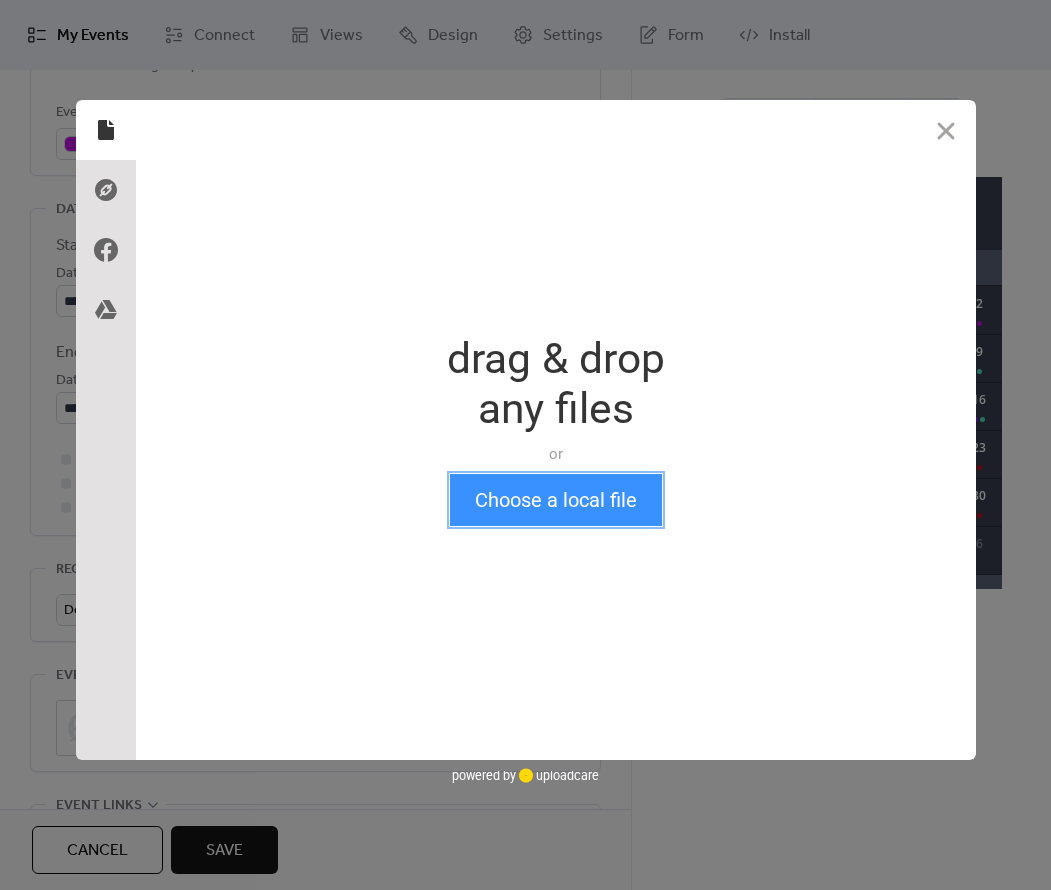 click on "Choose a local file" at bounding box center (556, 500) 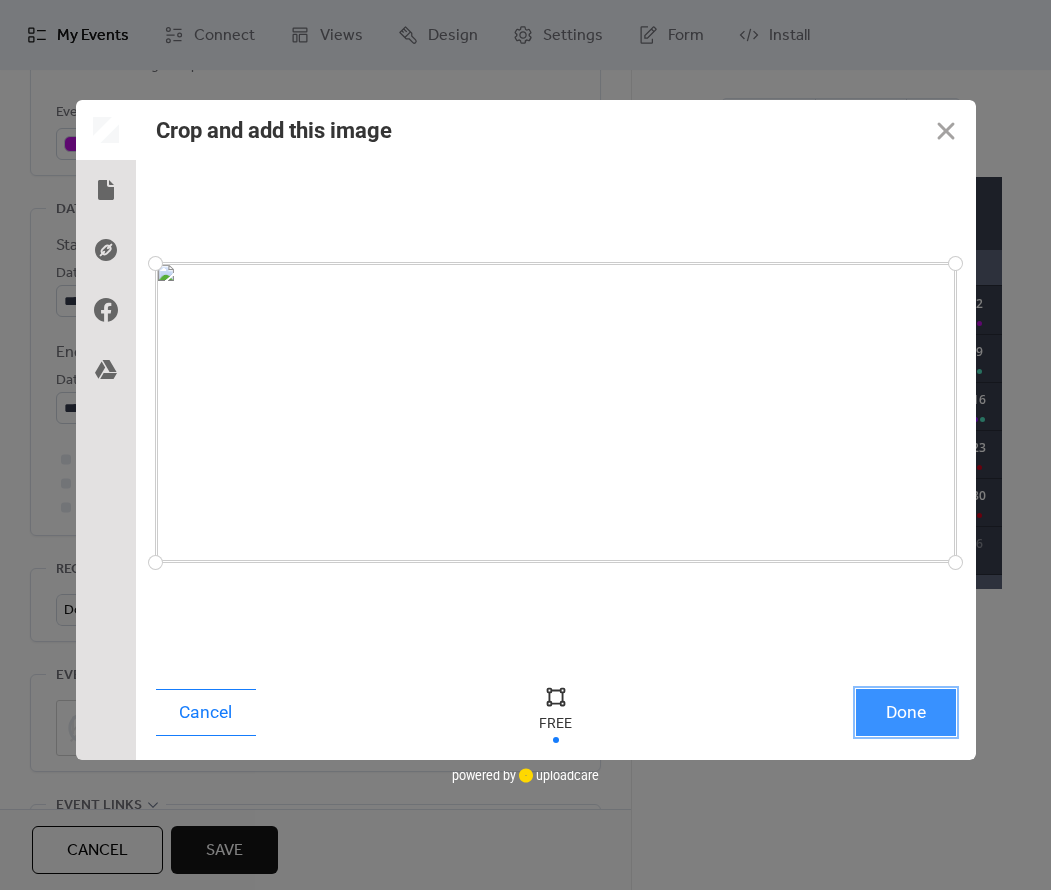 click on "Done" at bounding box center (906, 712) 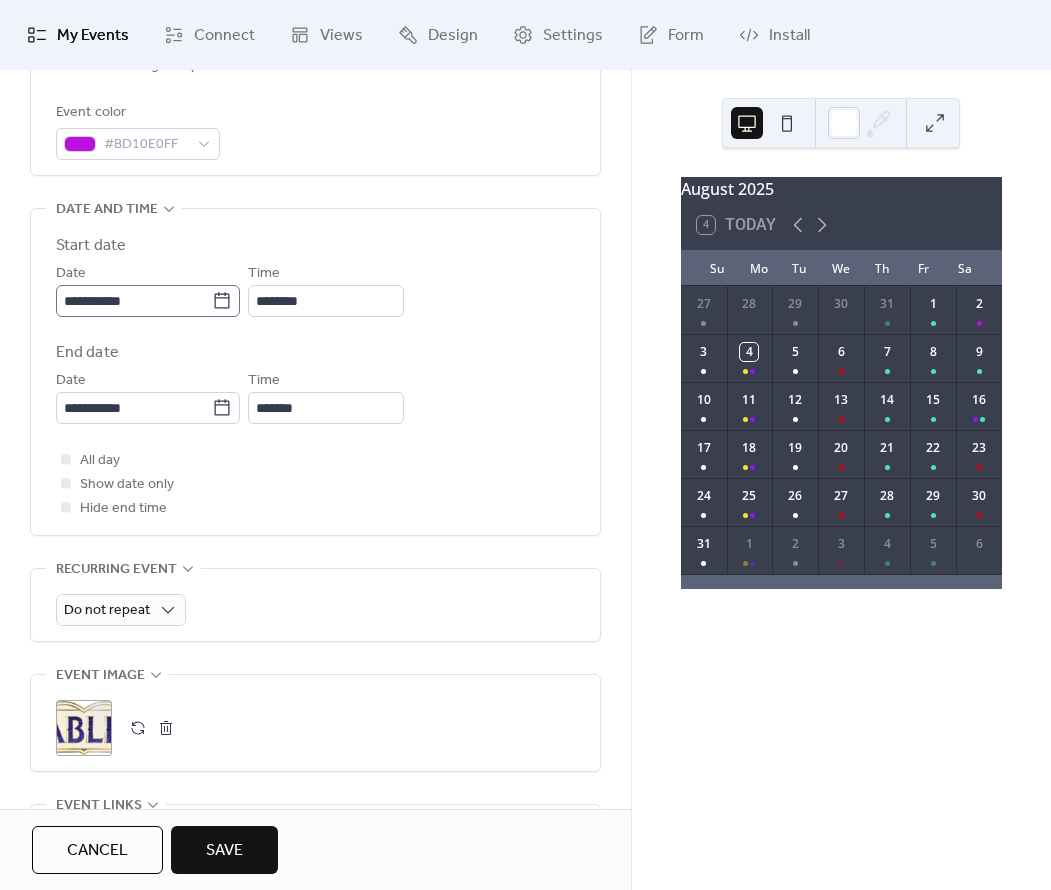 click on "**********" at bounding box center [148, 301] 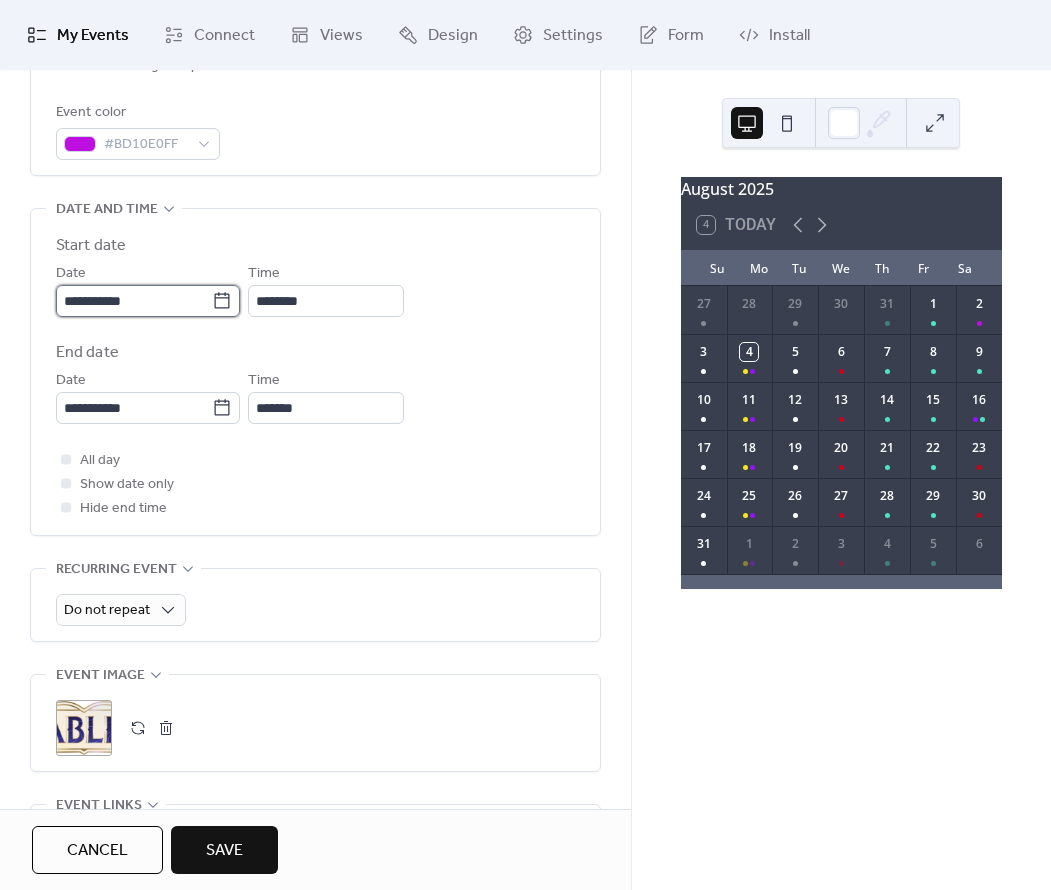 click on "**********" at bounding box center [134, 301] 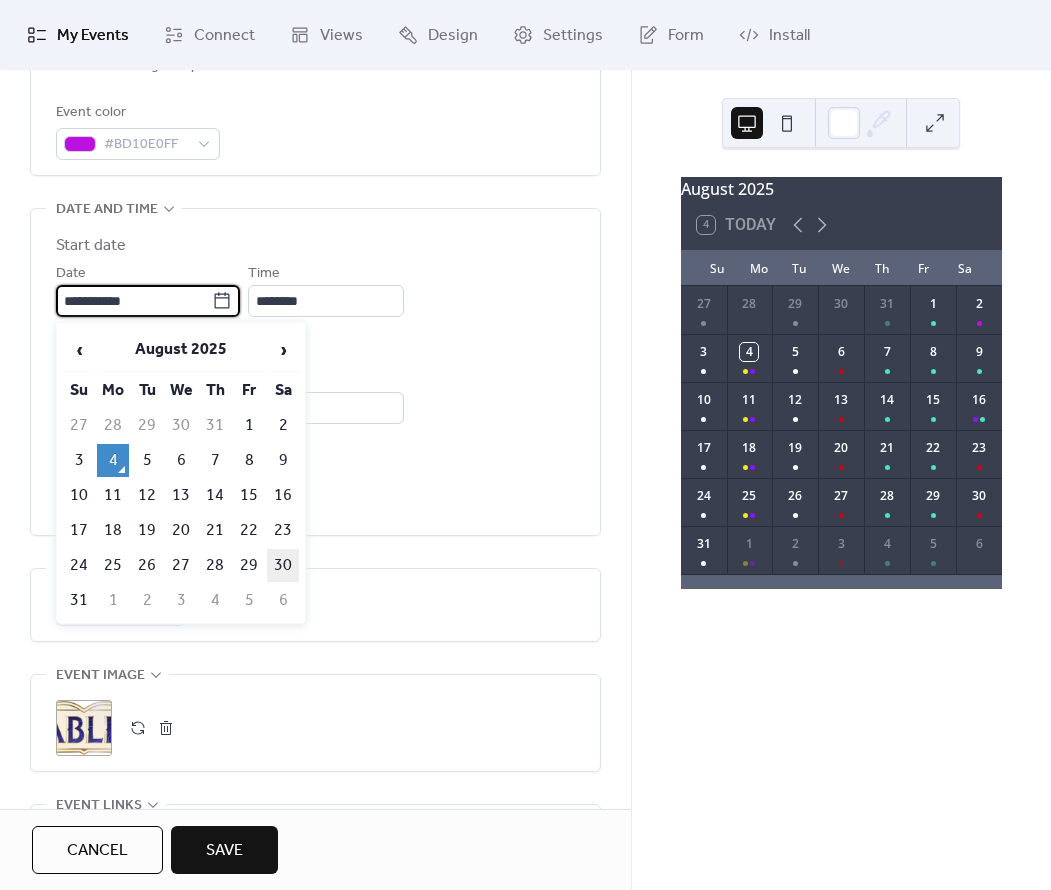 click on "30" at bounding box center (283, 565) 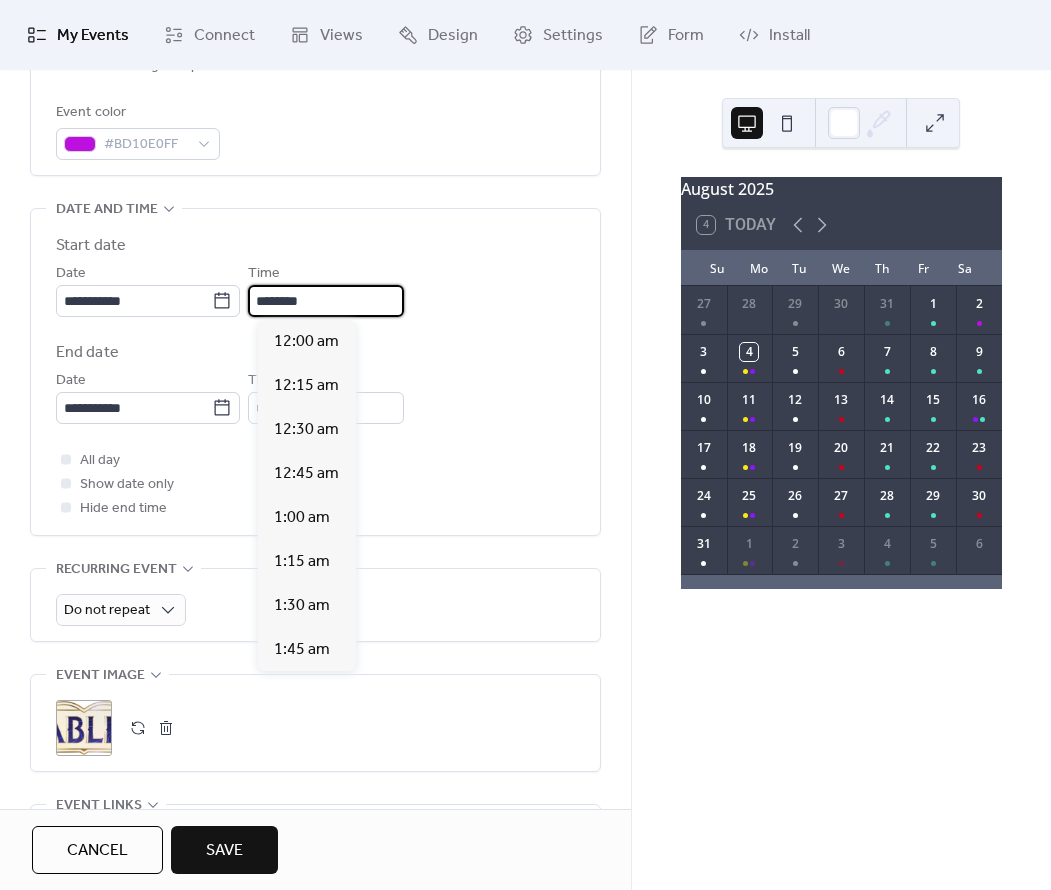 click on "********" at bounding box center (326, 301) 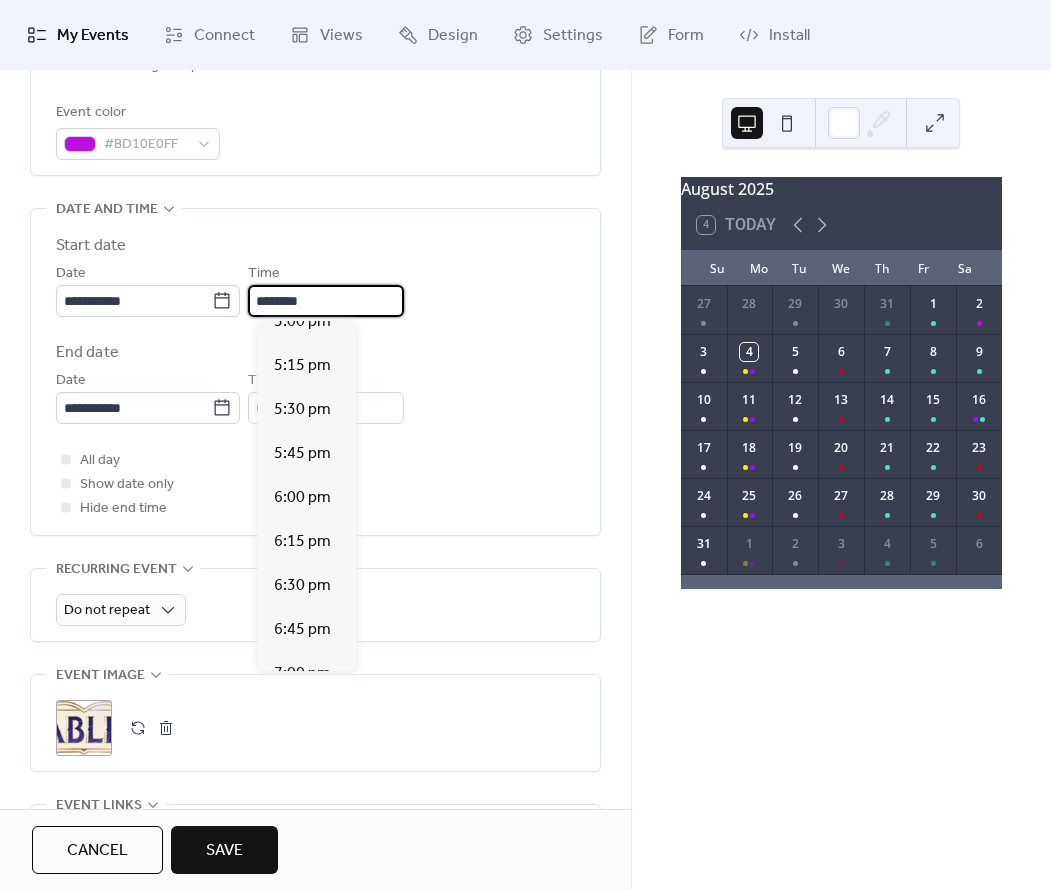 scroll, scrollTop: 3021, scrollLeft: 0, axis: vertical 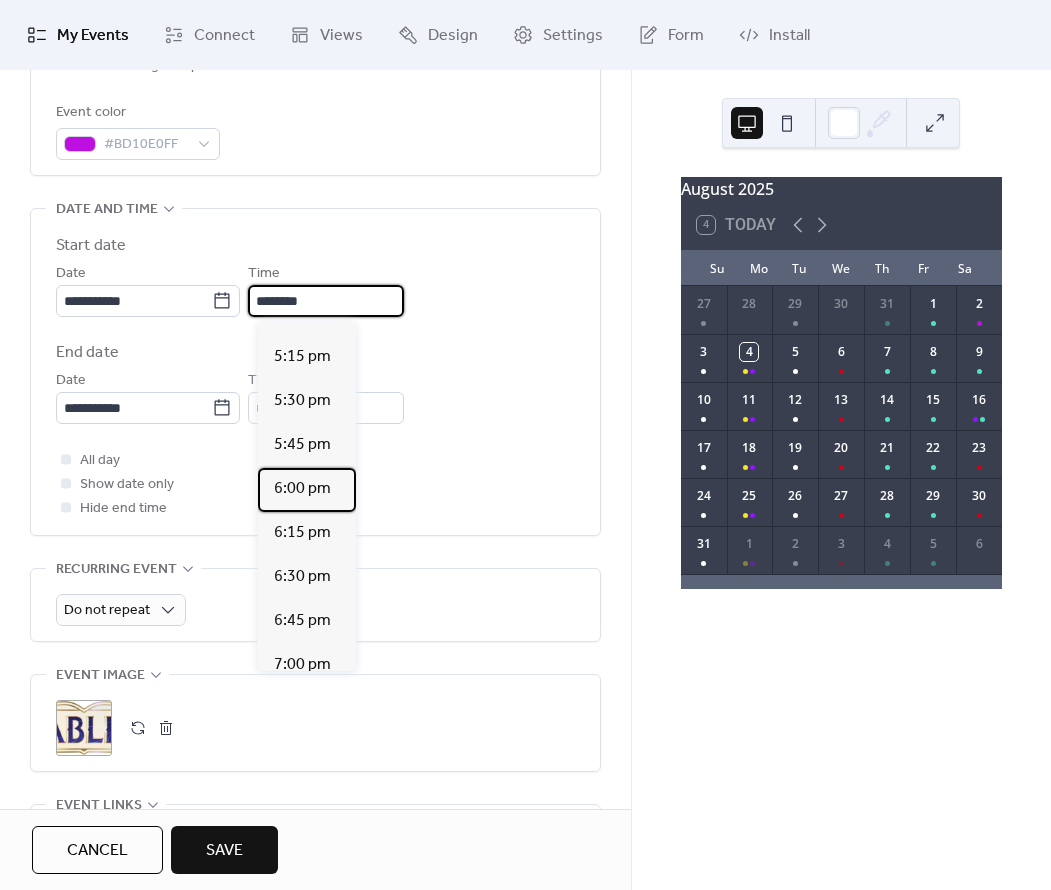 click on "6:00 pm" at bounding box center [302, 489] 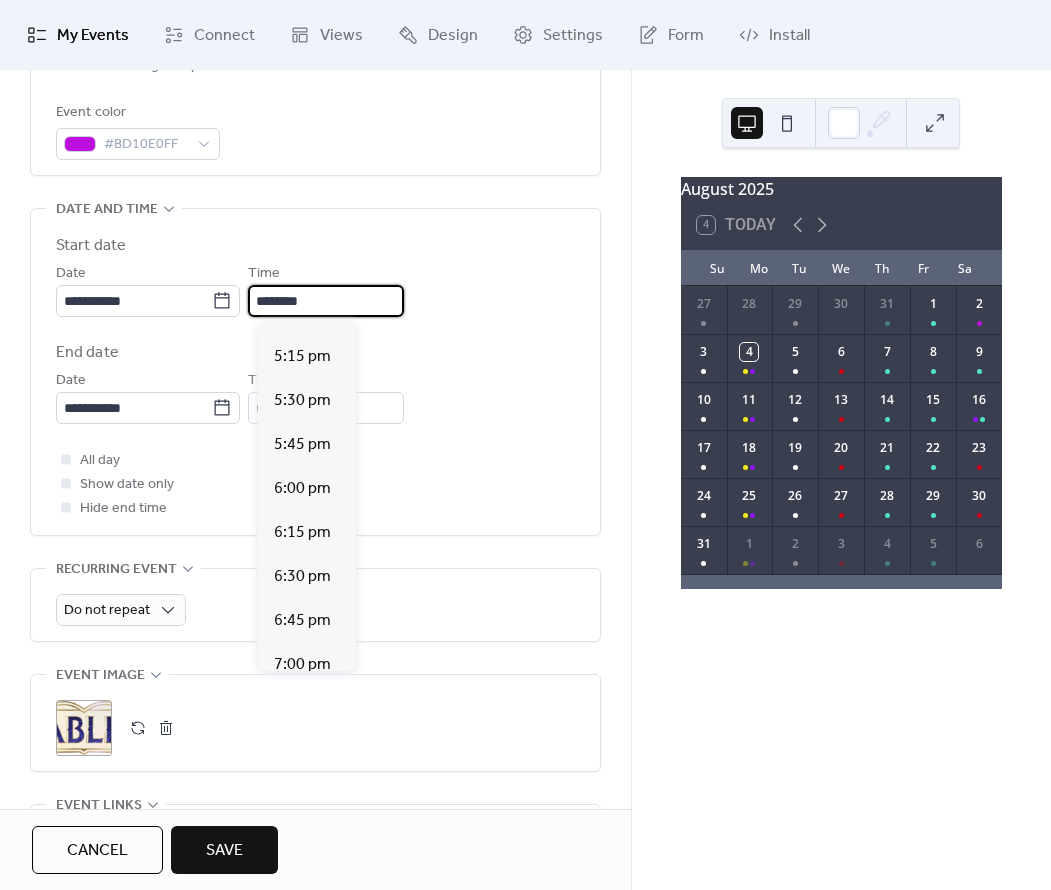 type on "*******" 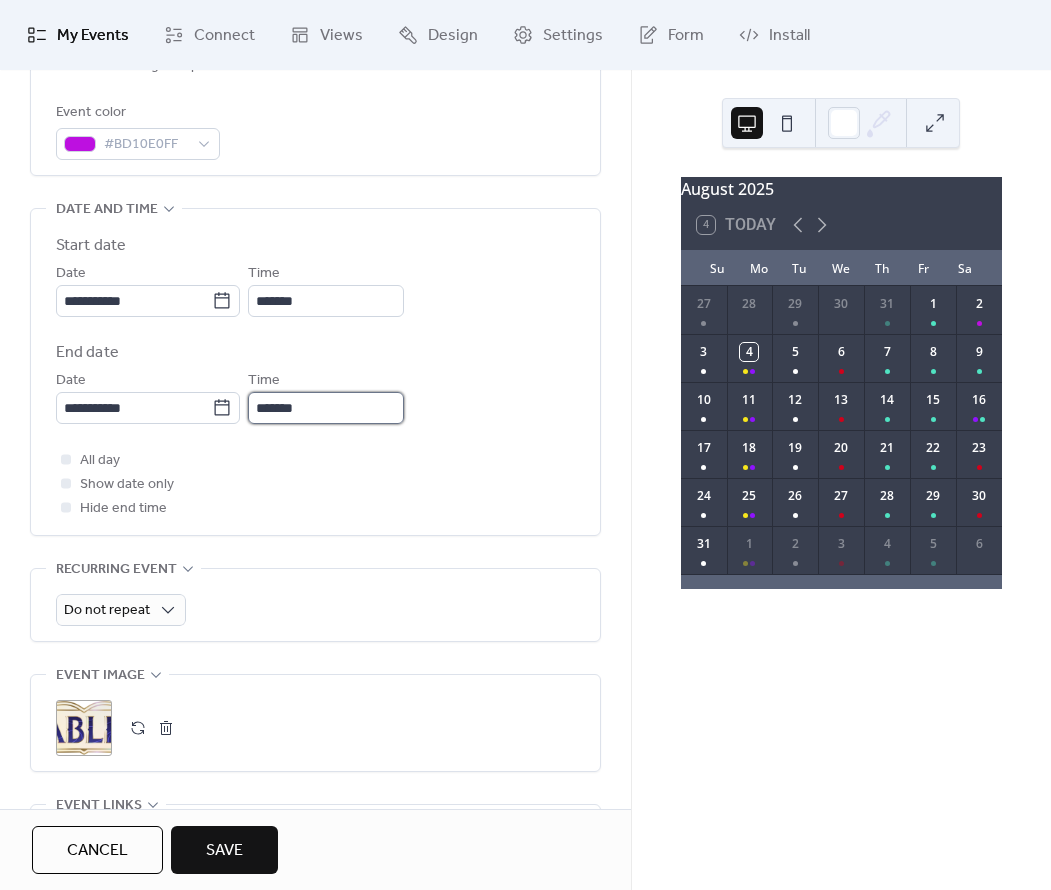 drag, startPoint x: 292, startPoint y: 399, endPoint x: 296, endPoint y: 409, distance: 10.770329 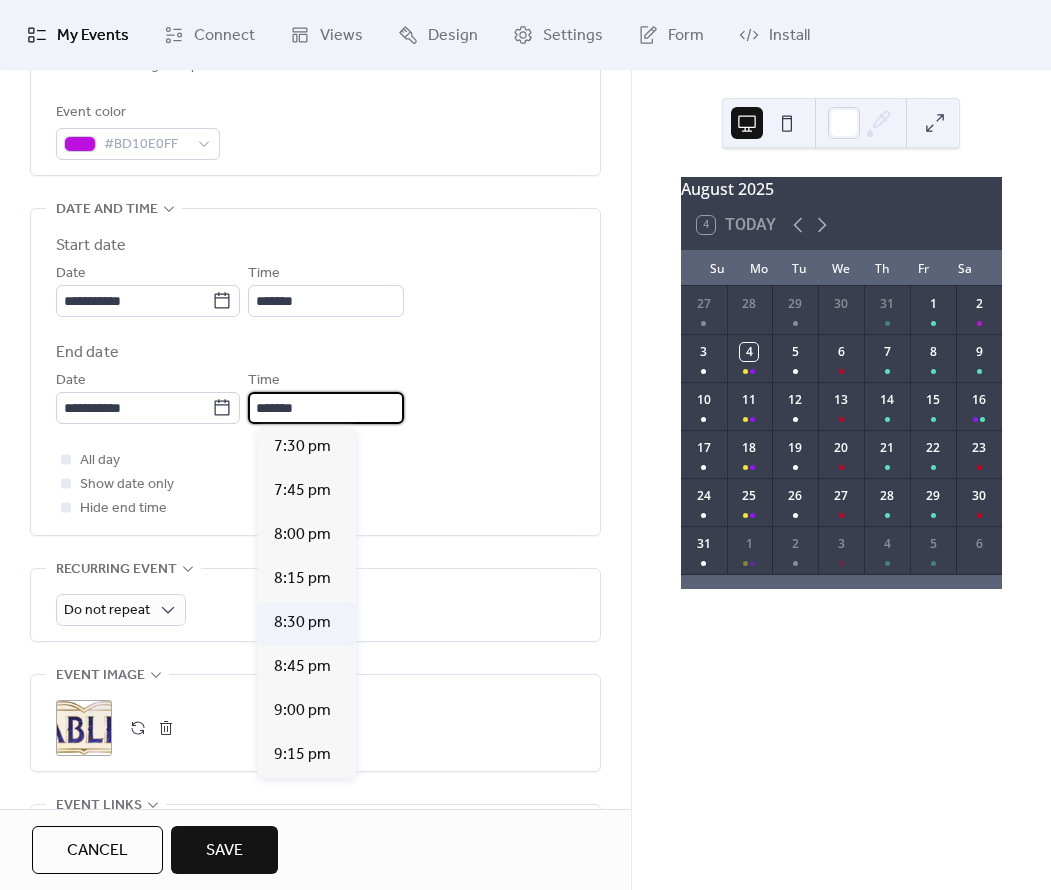 scroll, scrollTop: 444, scrollLeft: 0, axis: vertical 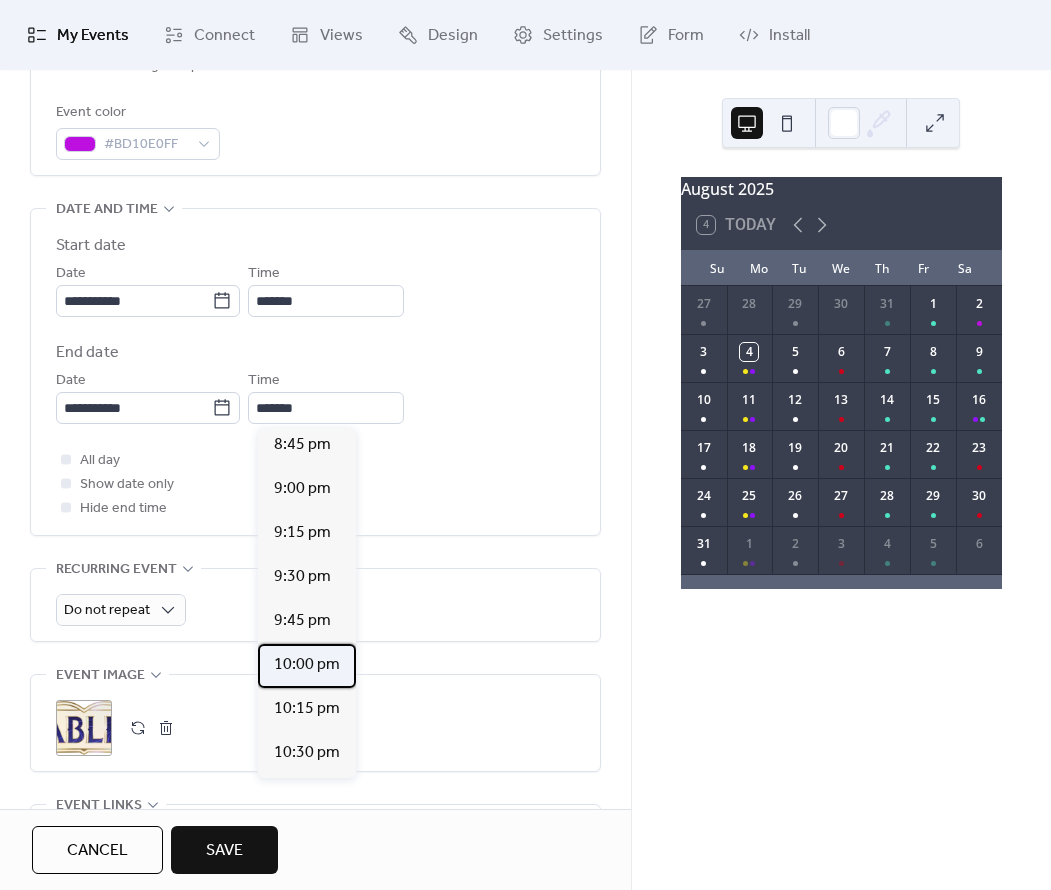 click on "10:00 pm" at bounding box center [307, 665] 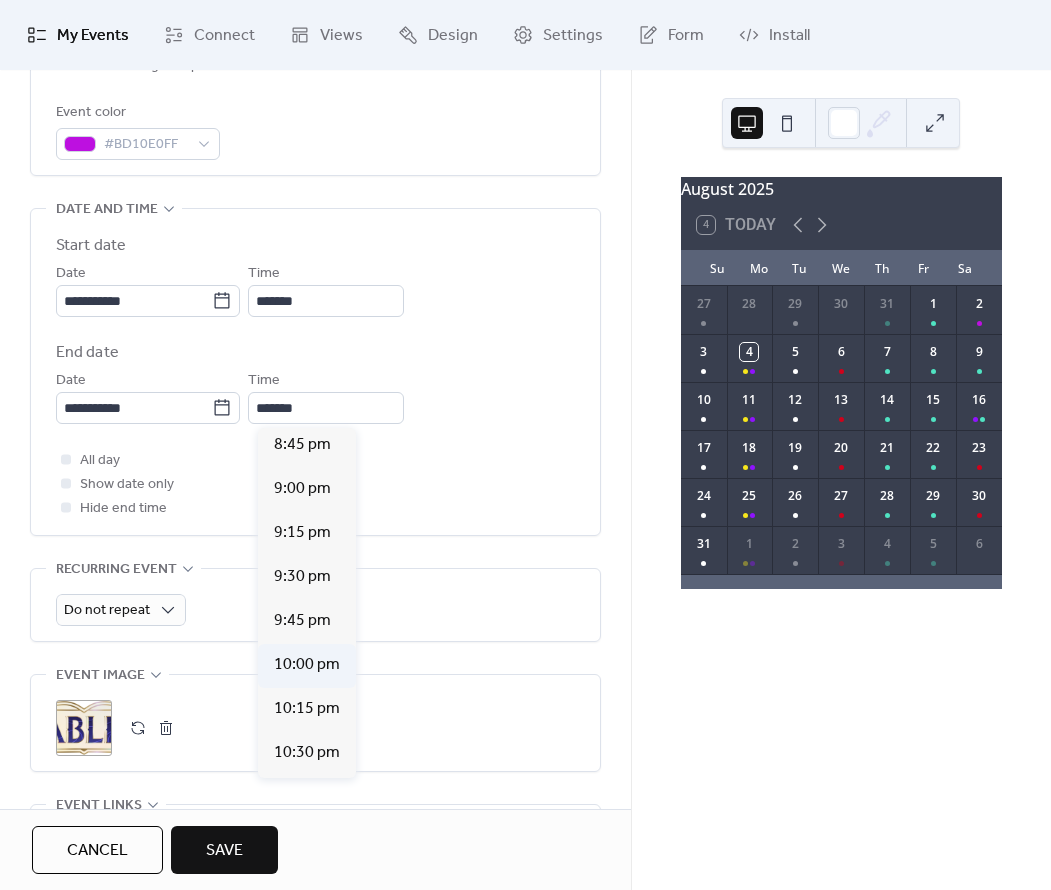 type on "********" 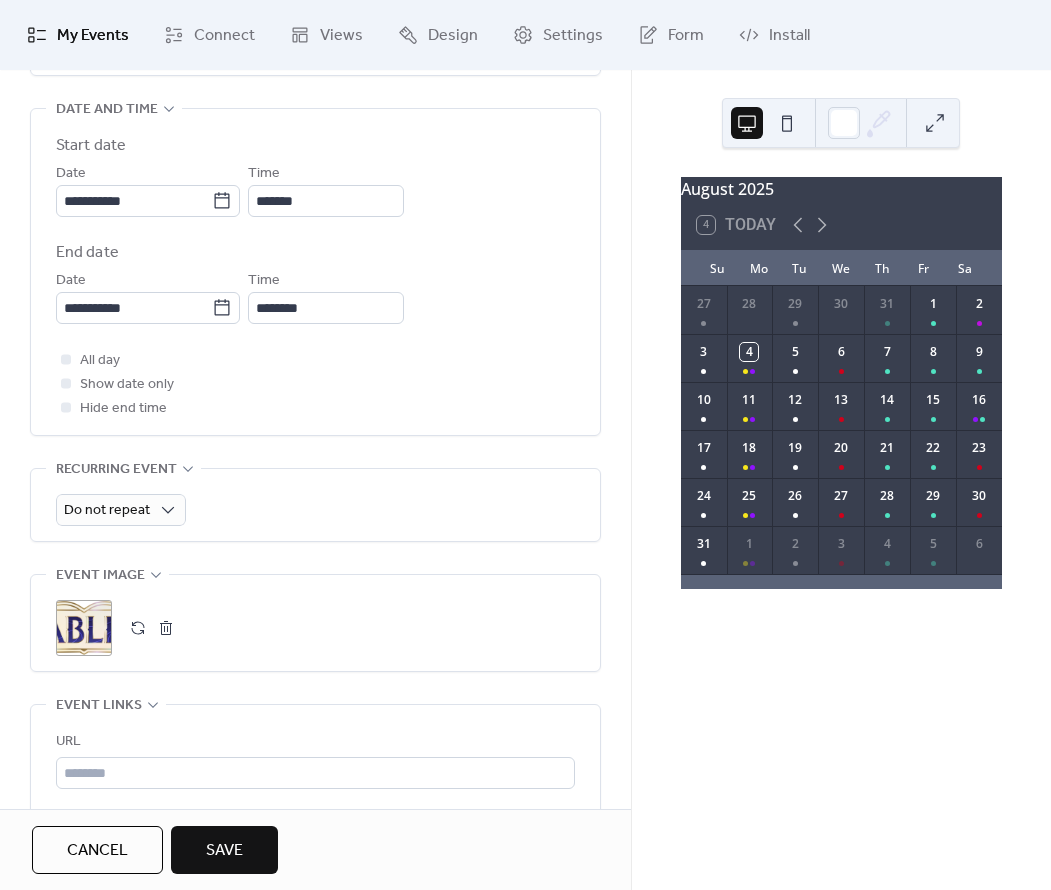 scroll, scrollTop: 888, scrollLeft: 0, axis: vertical 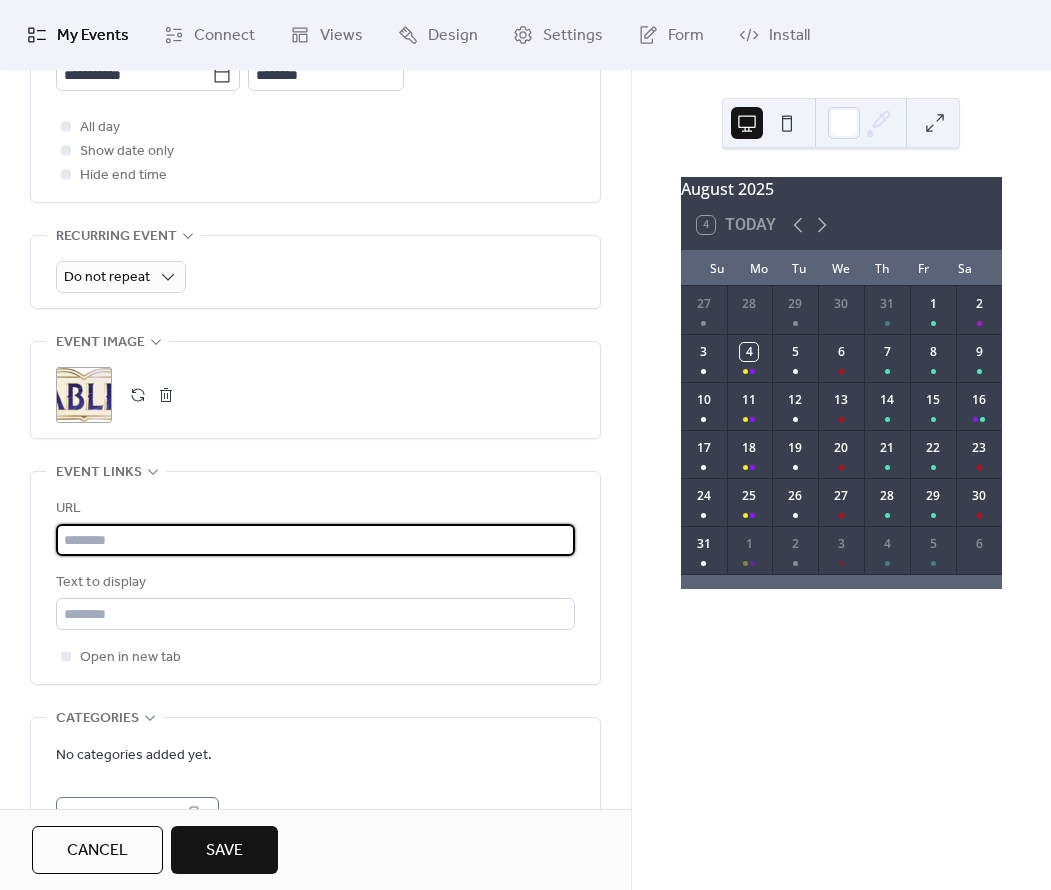 click at bounding box center (315, 540) 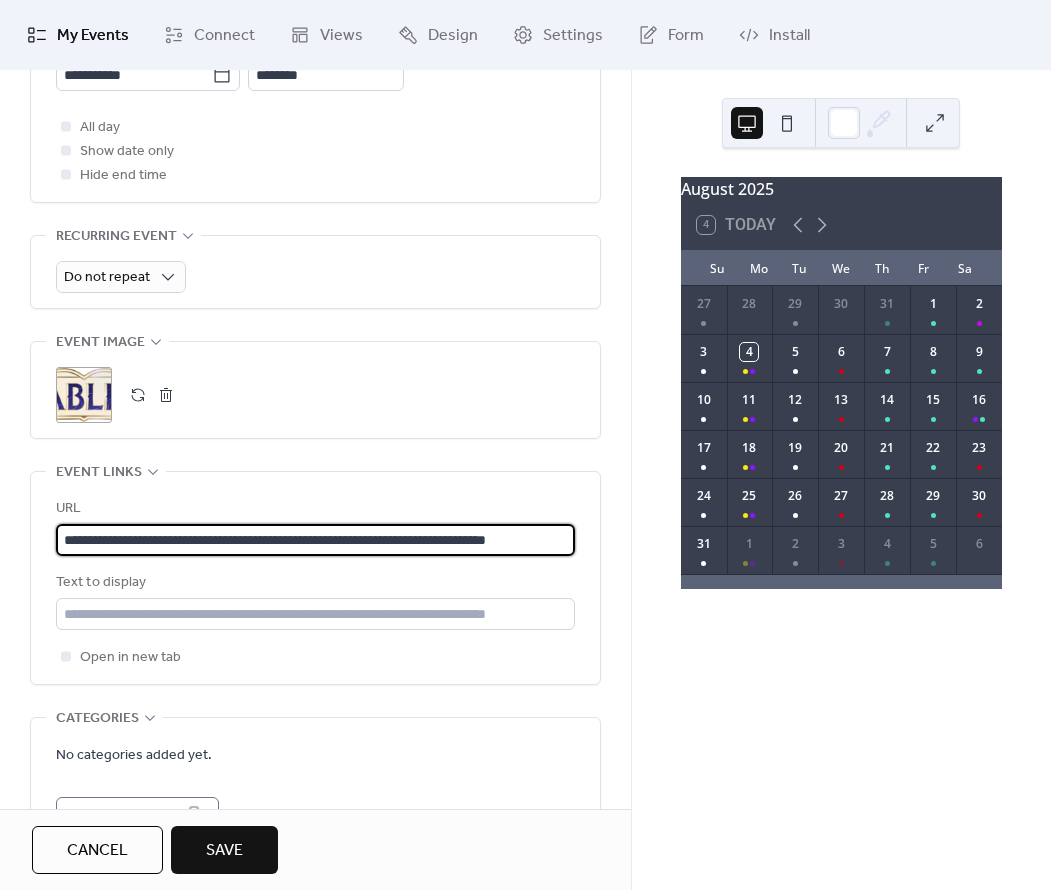 scroll, scrollTop: 0, scrollLeft: 75, axis: horizontal 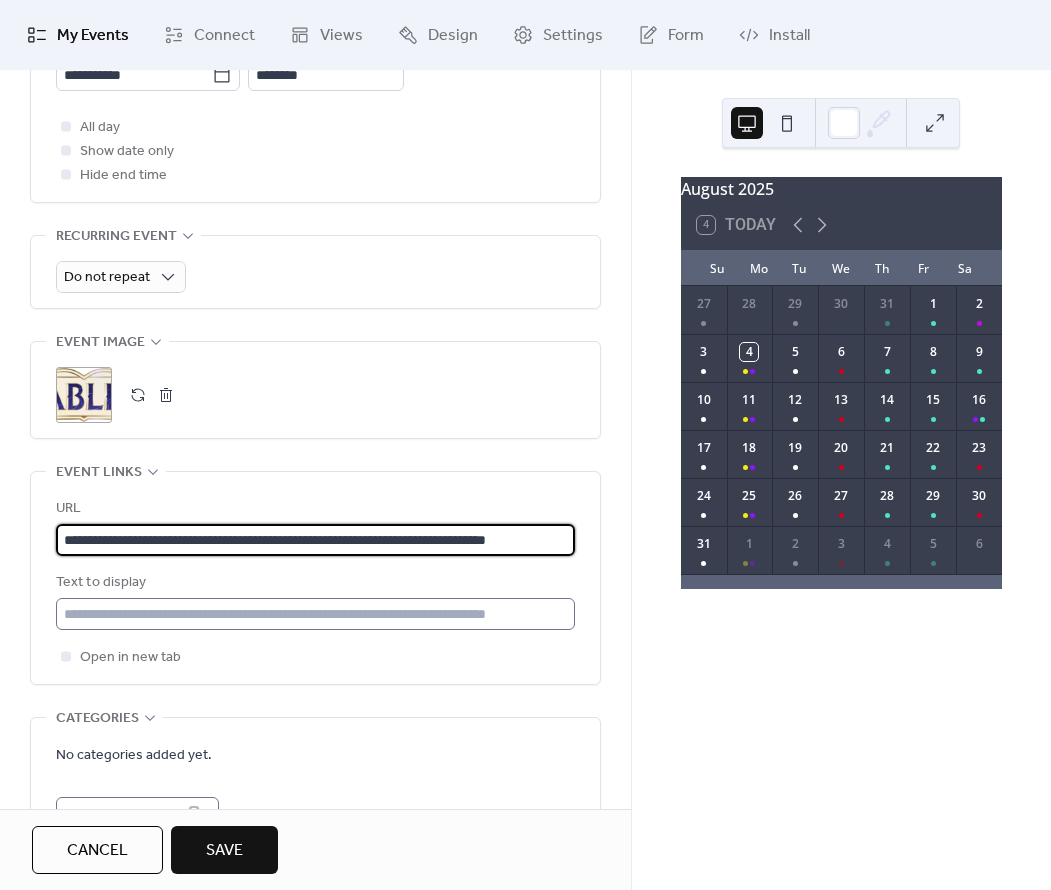 type on "**********" 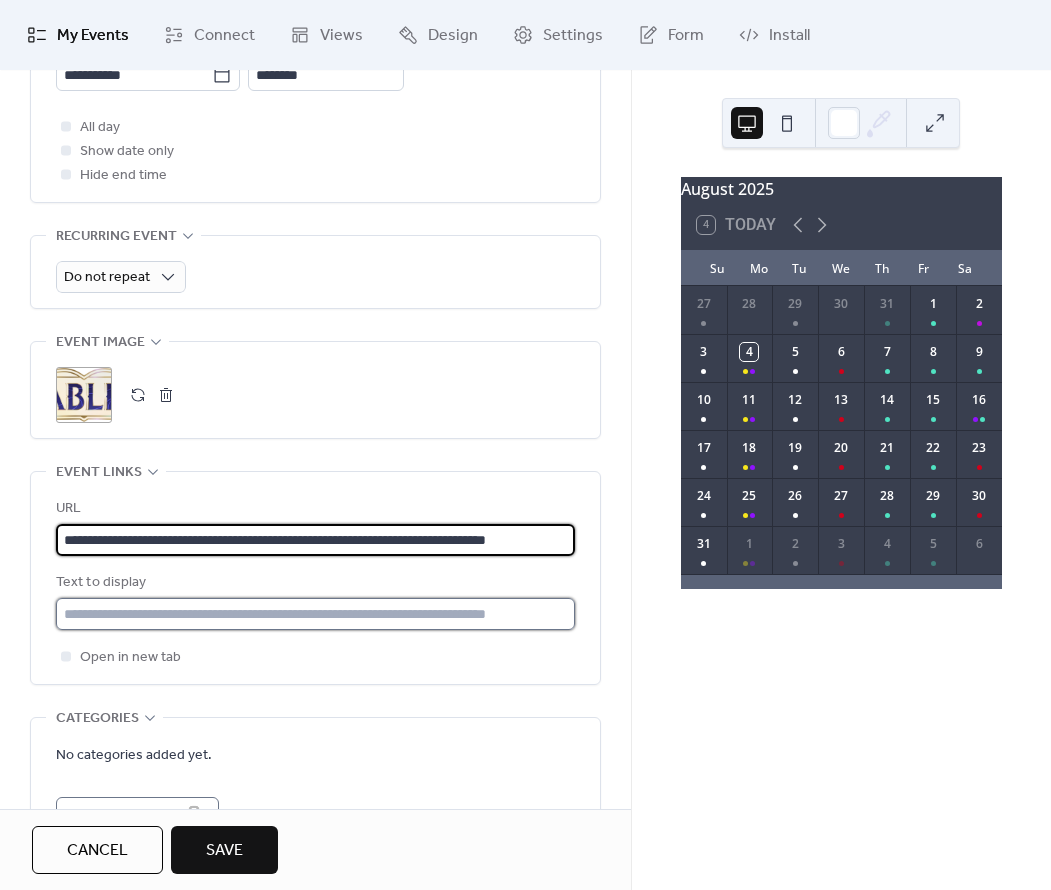 click at bounding box center [315, 614] 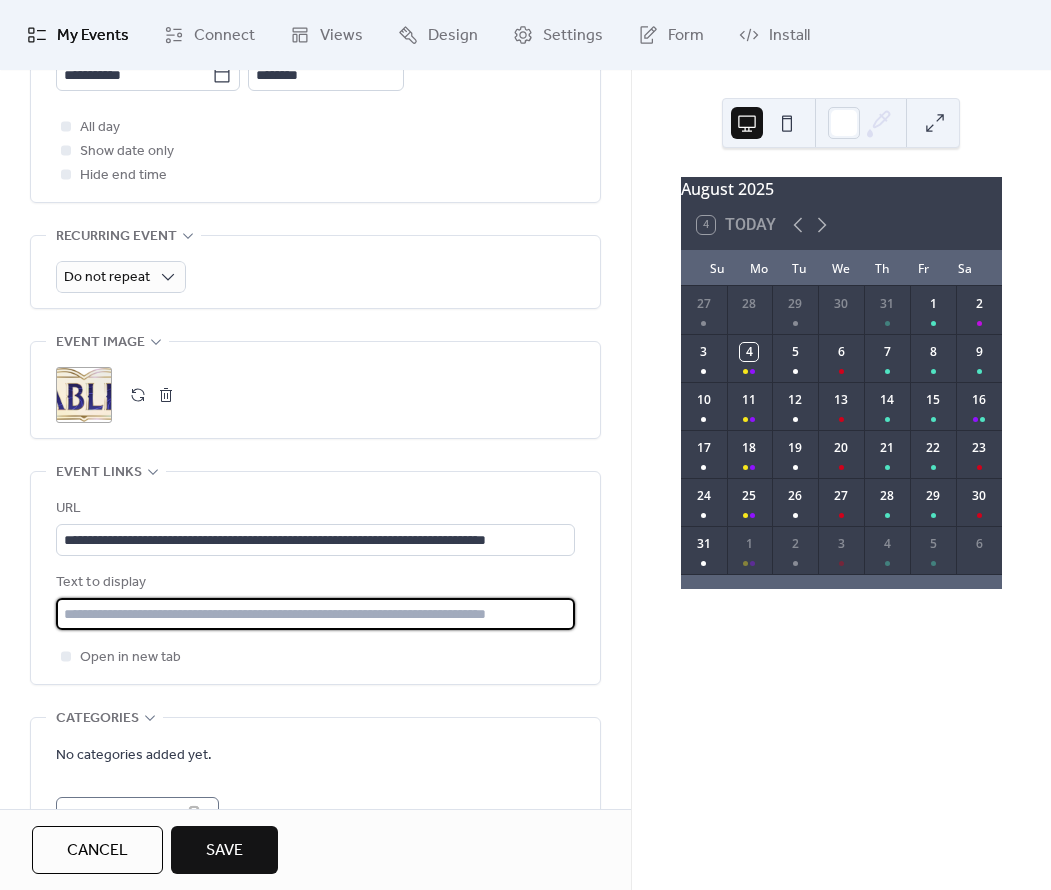 scroll, scrollTop: 0, scrollLeft: 0, axis: both 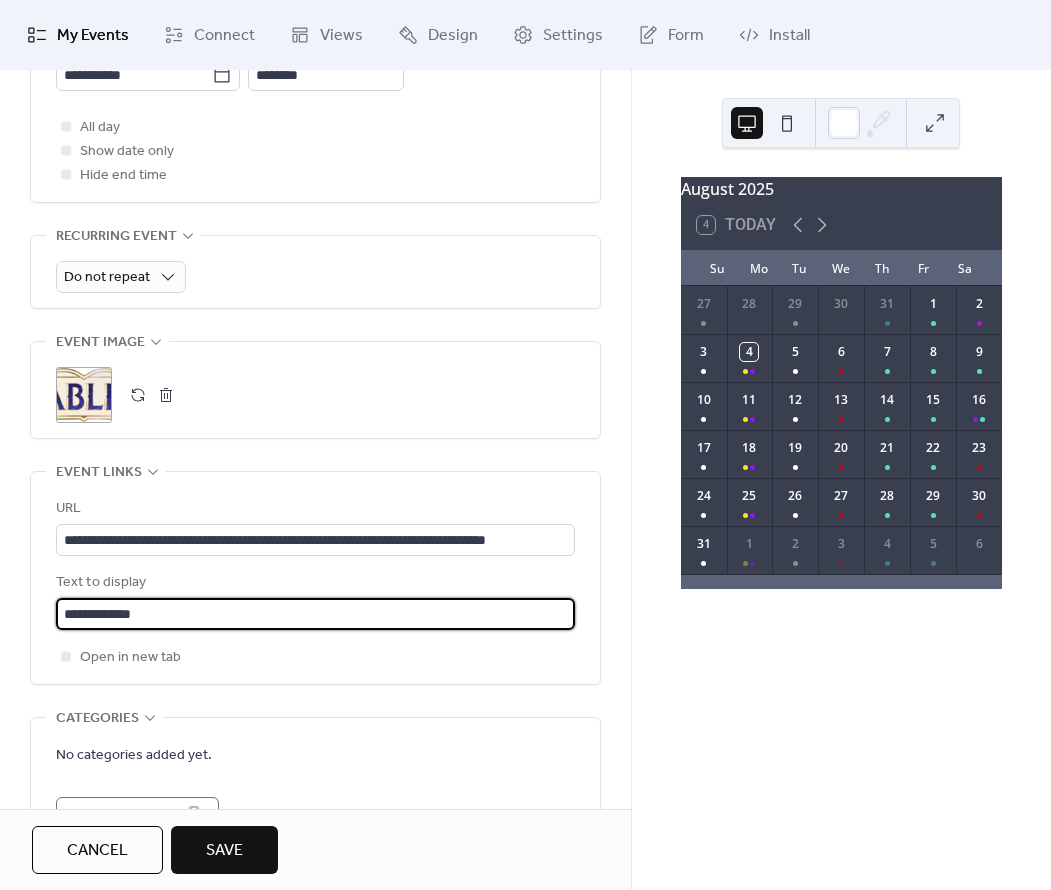type on "**********" 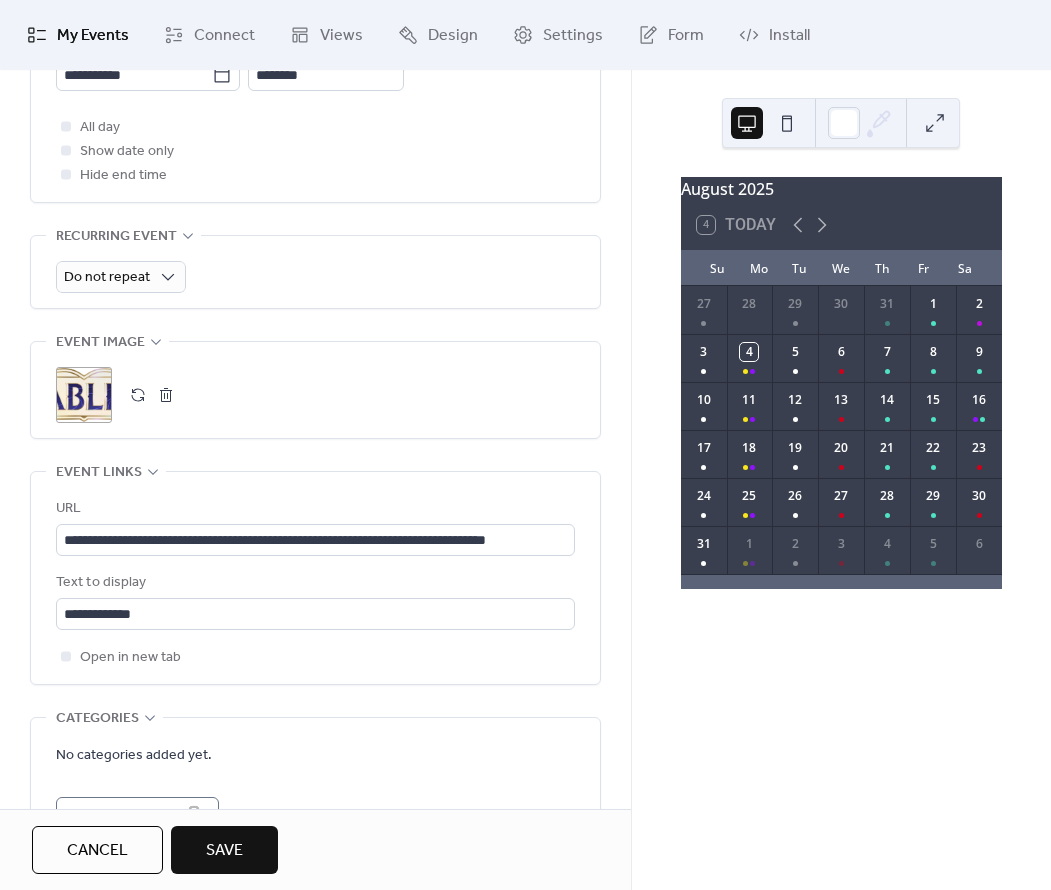 click on "Text to display" at bounding box center [313, 583] 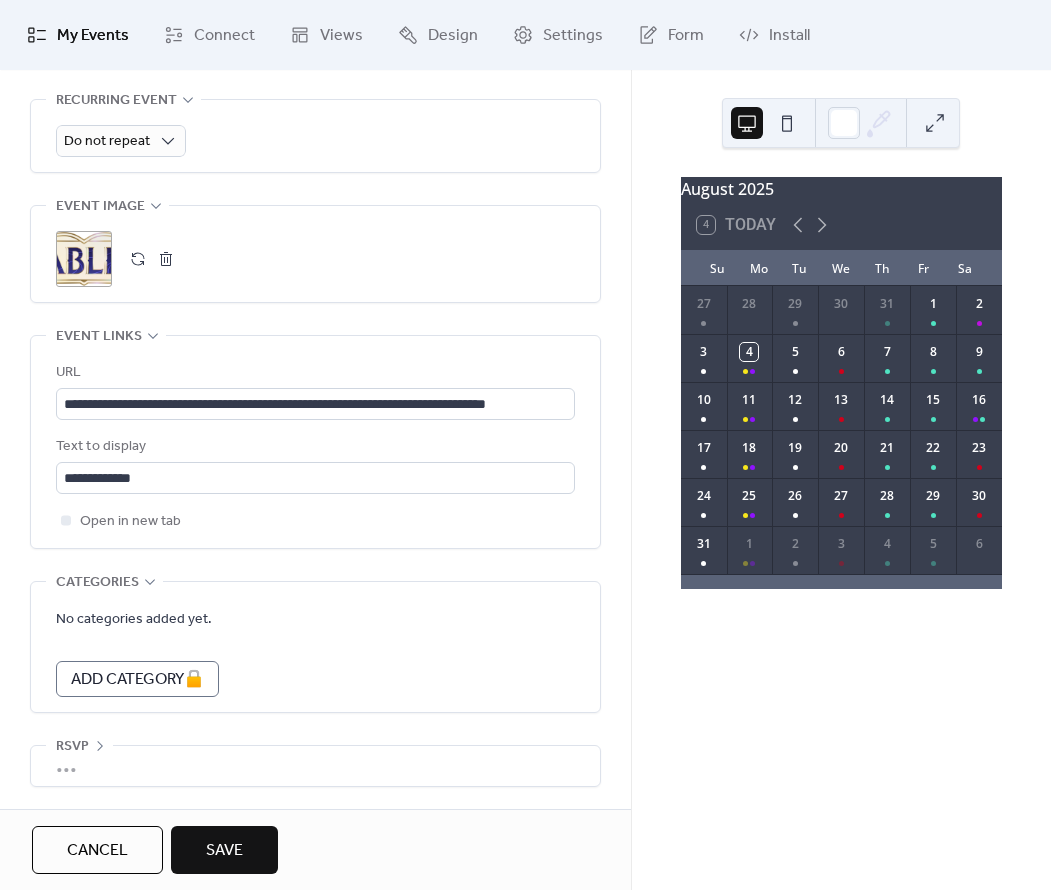 scroll, scrollTop: 1027, scrollLeft: 0, axis: vertical 